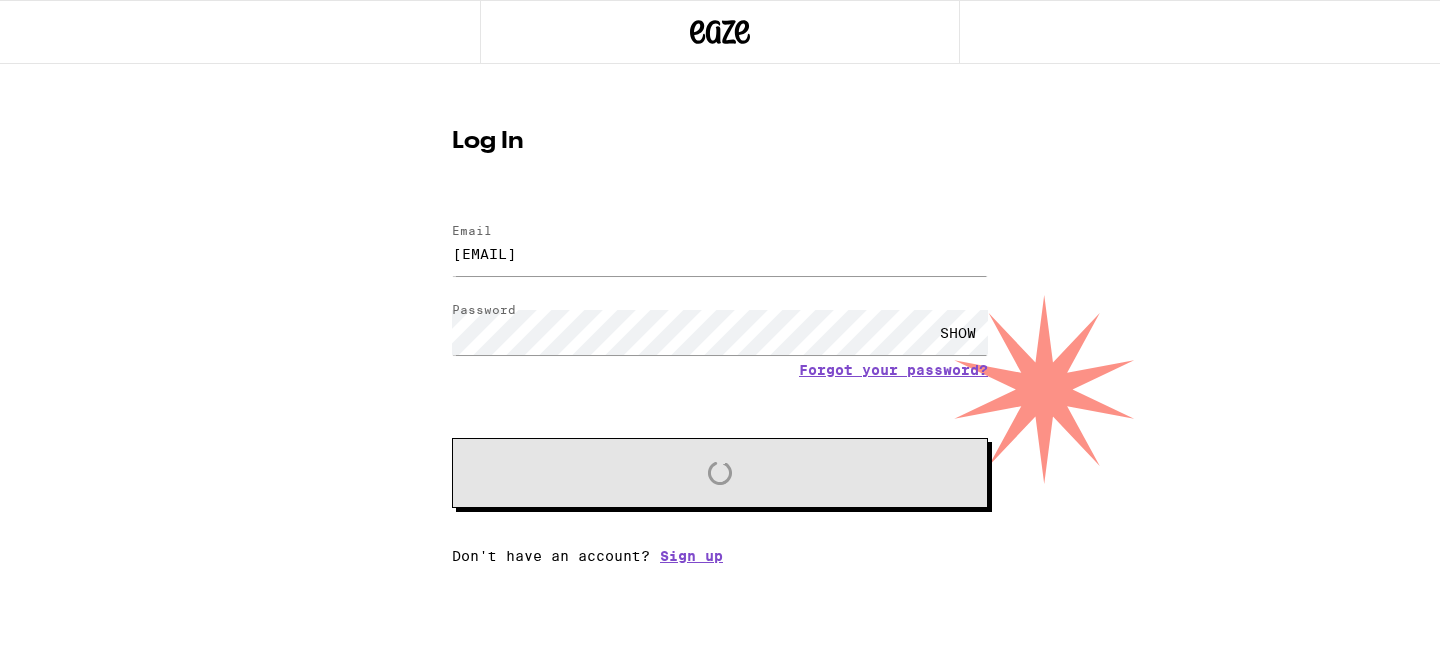 scroll, scrollTop: 0, scrollLeft: 0, axis: both 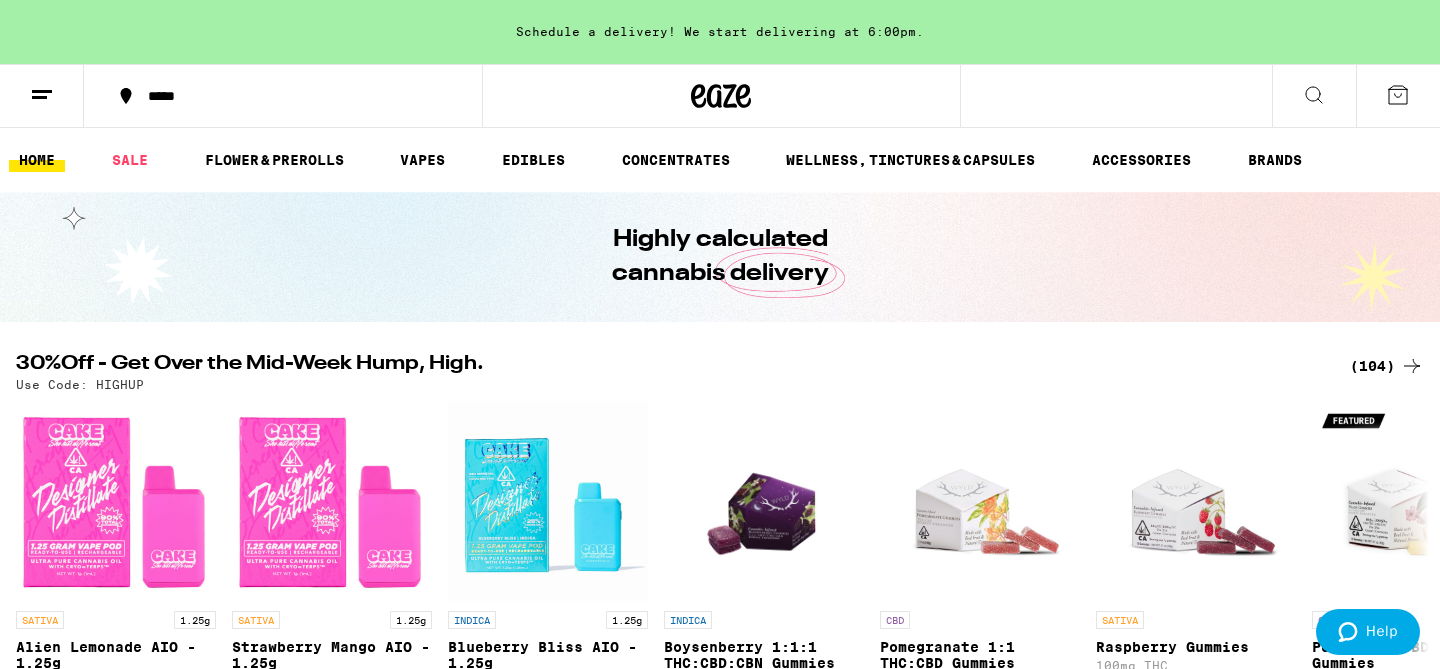 click at bounding box center (42, 96) 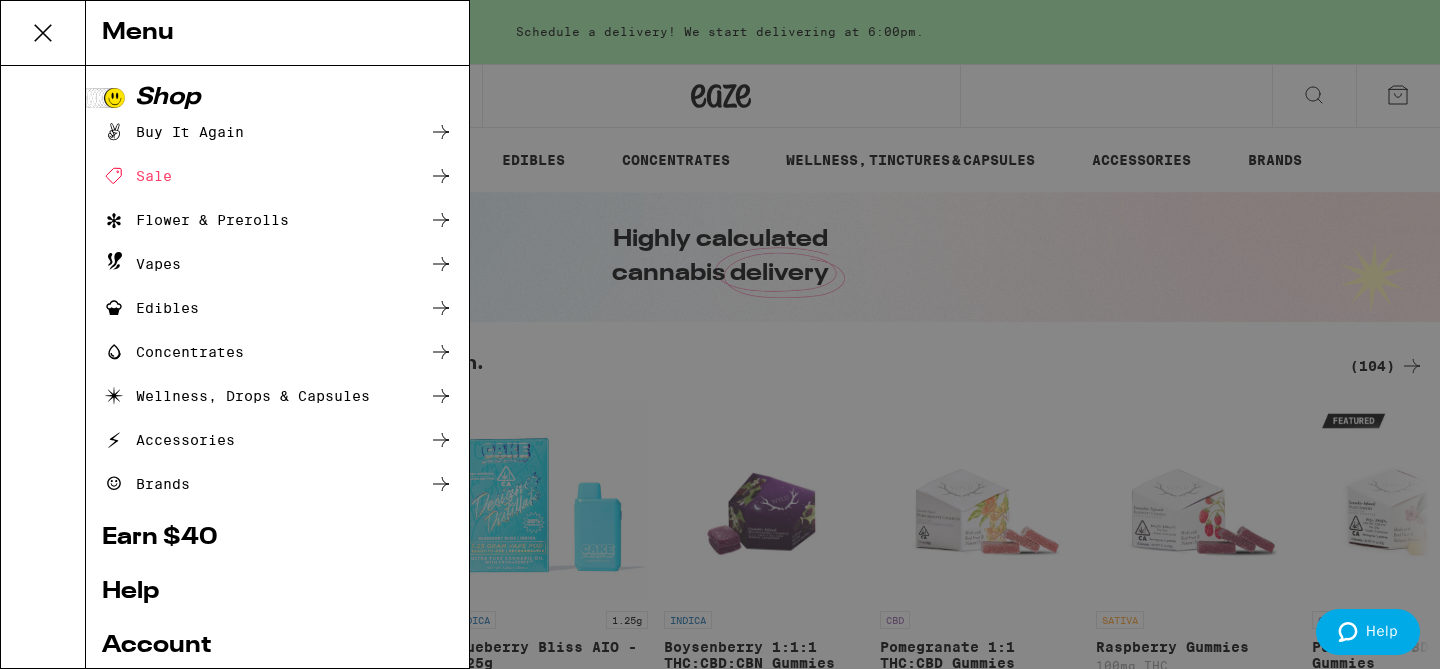 click on "Account" at bounding box center (277, 646) 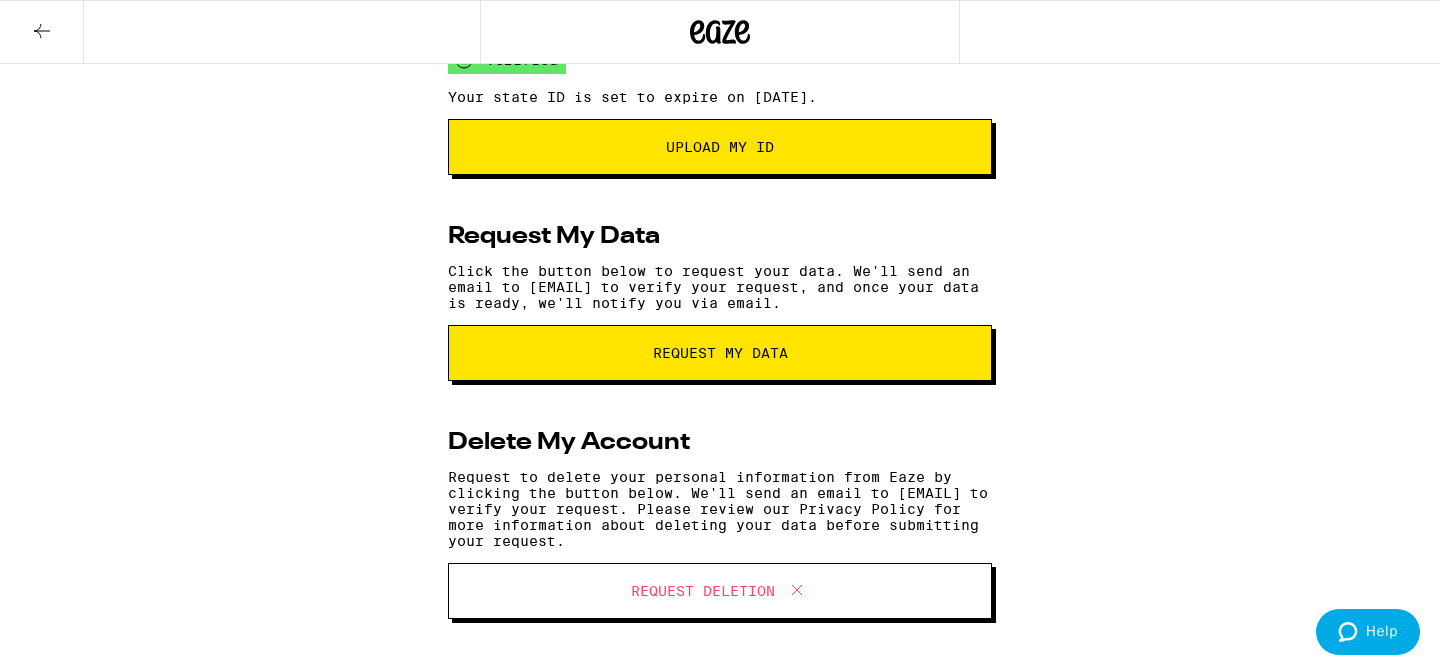 scroll, scrollTop: 0, scrollLeft: 0, axis: both 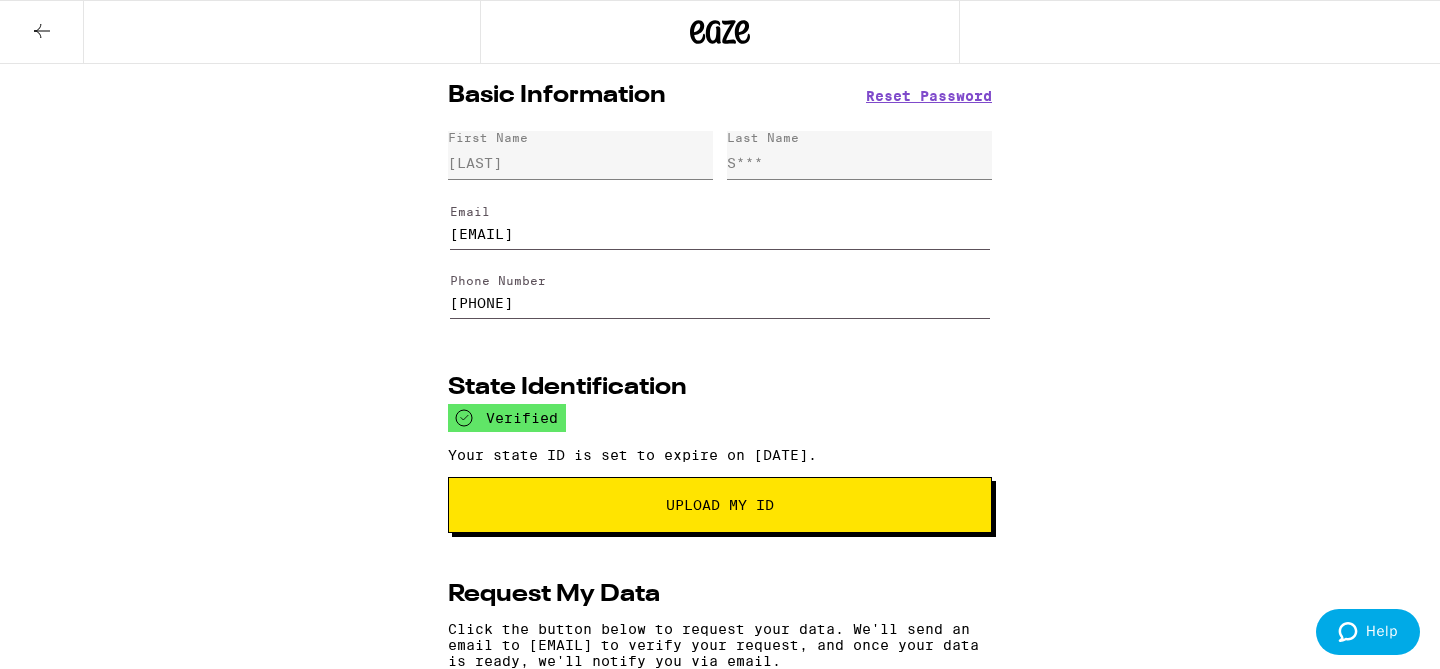 click 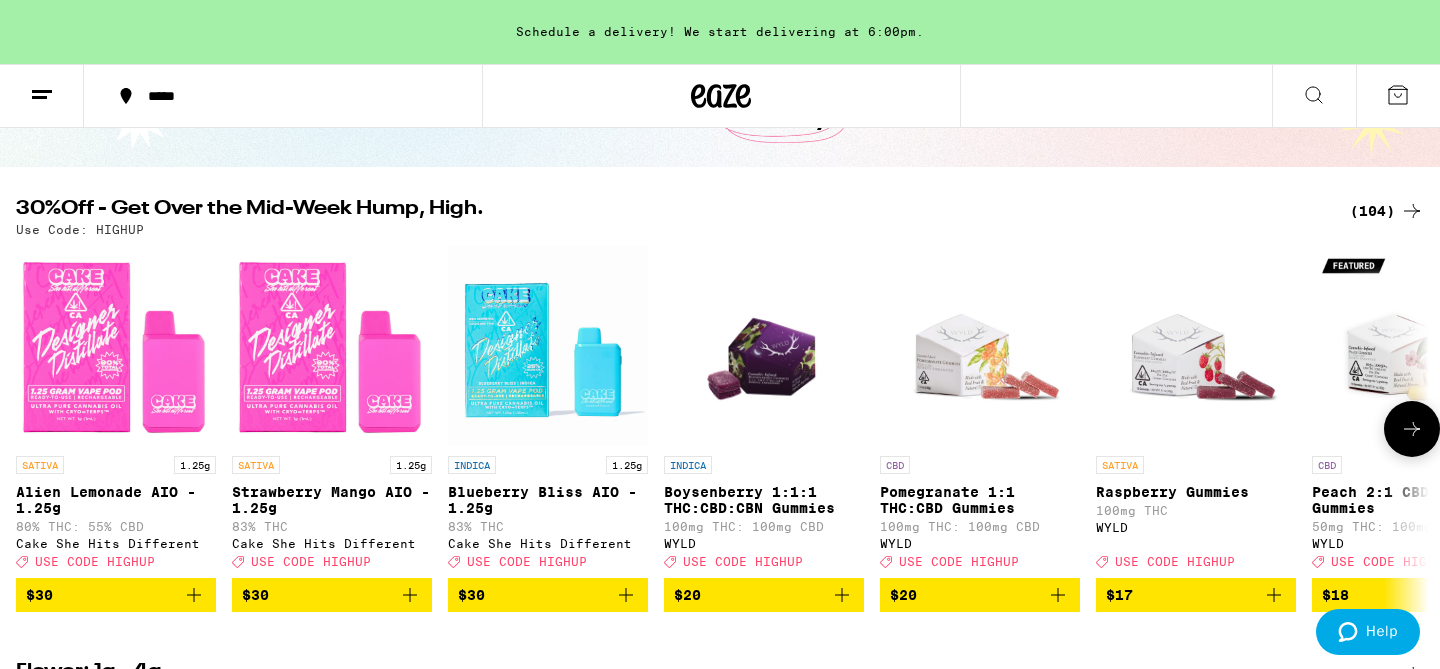scroll, scrollTop: 0, scrollLeft: 0, axis: both 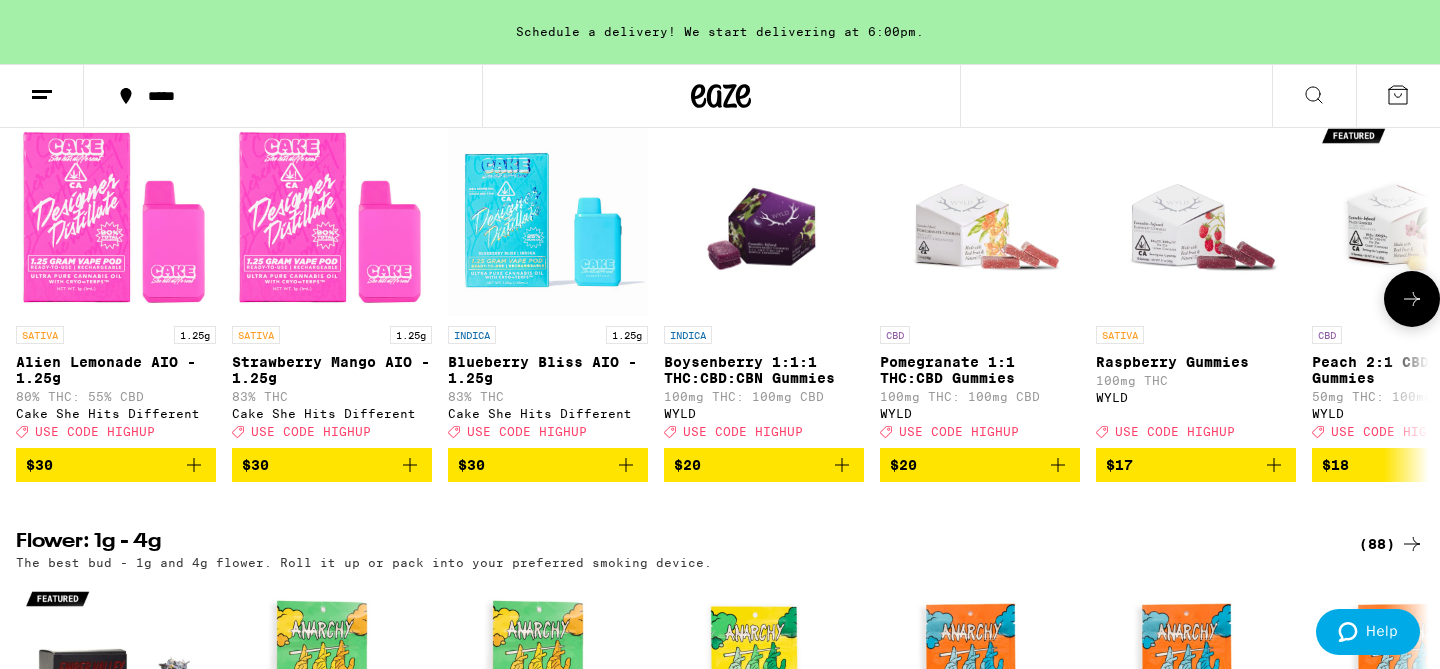 click 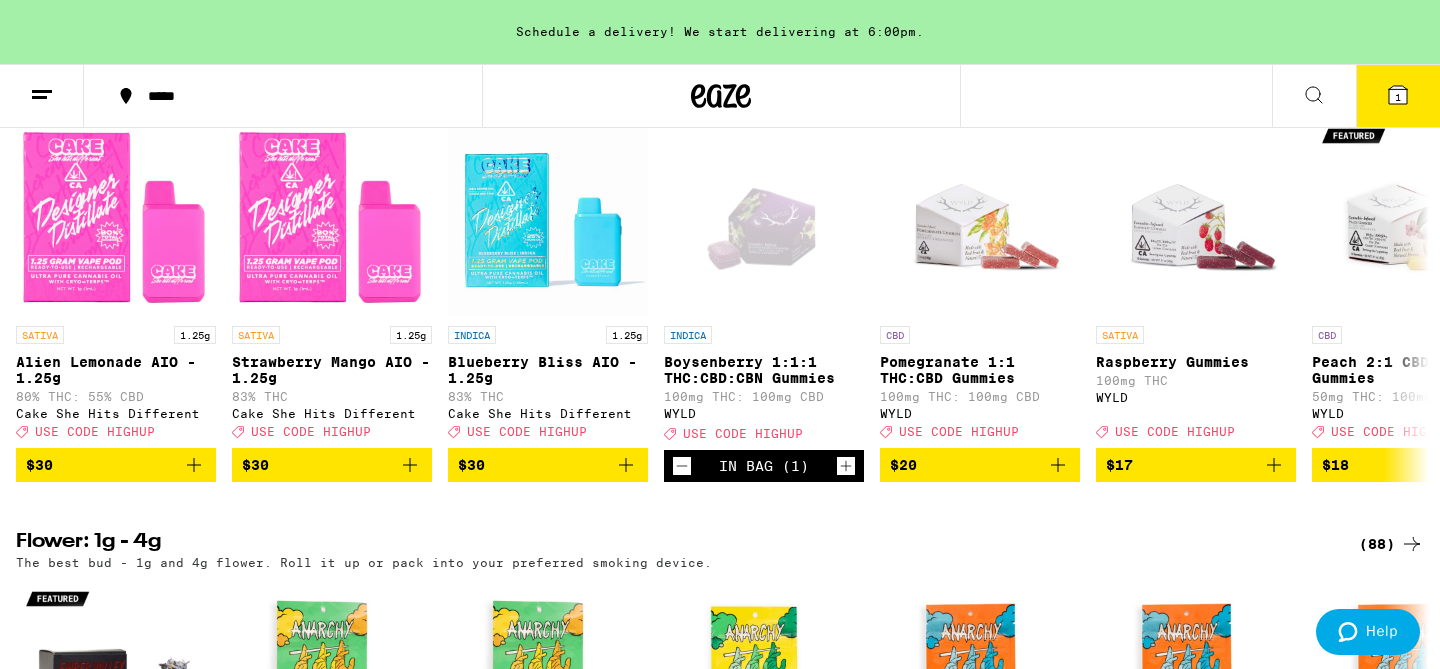 click on "1" at bounding box center [1398, 97] 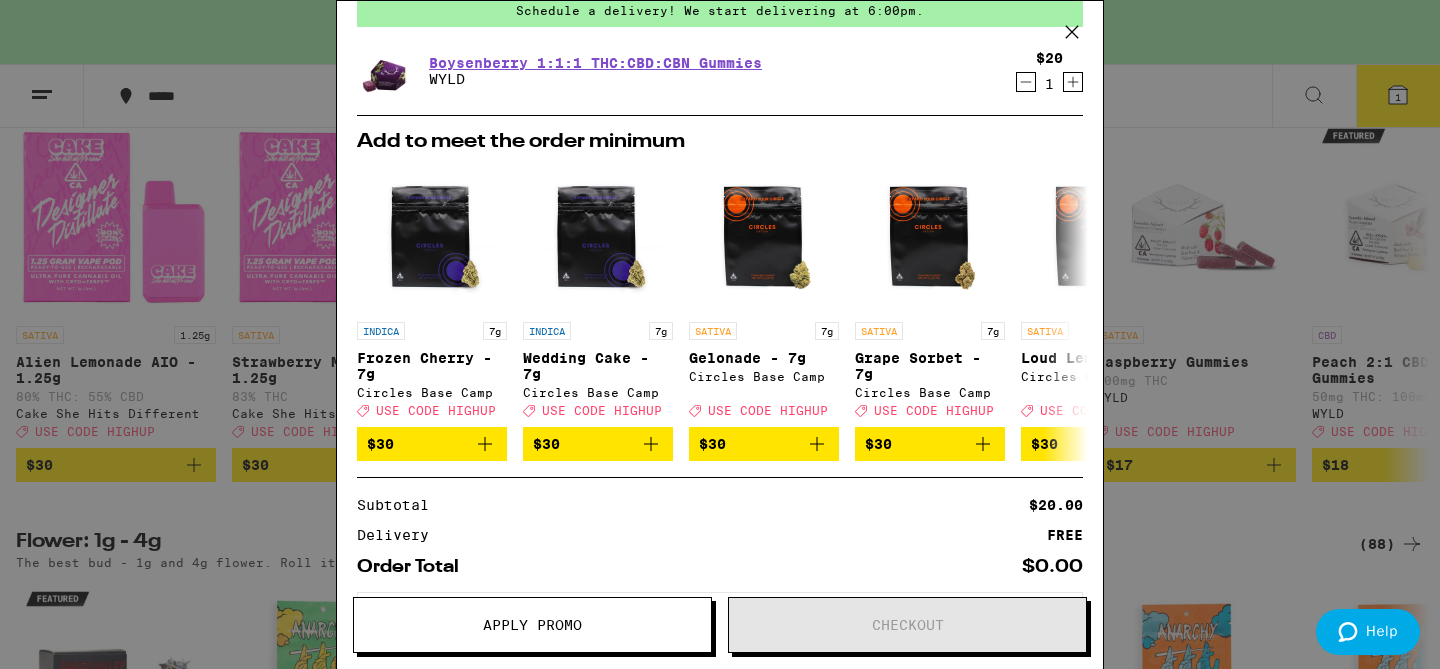 scroll, scrollTop: 0, scrollLeft: 0, axis: both 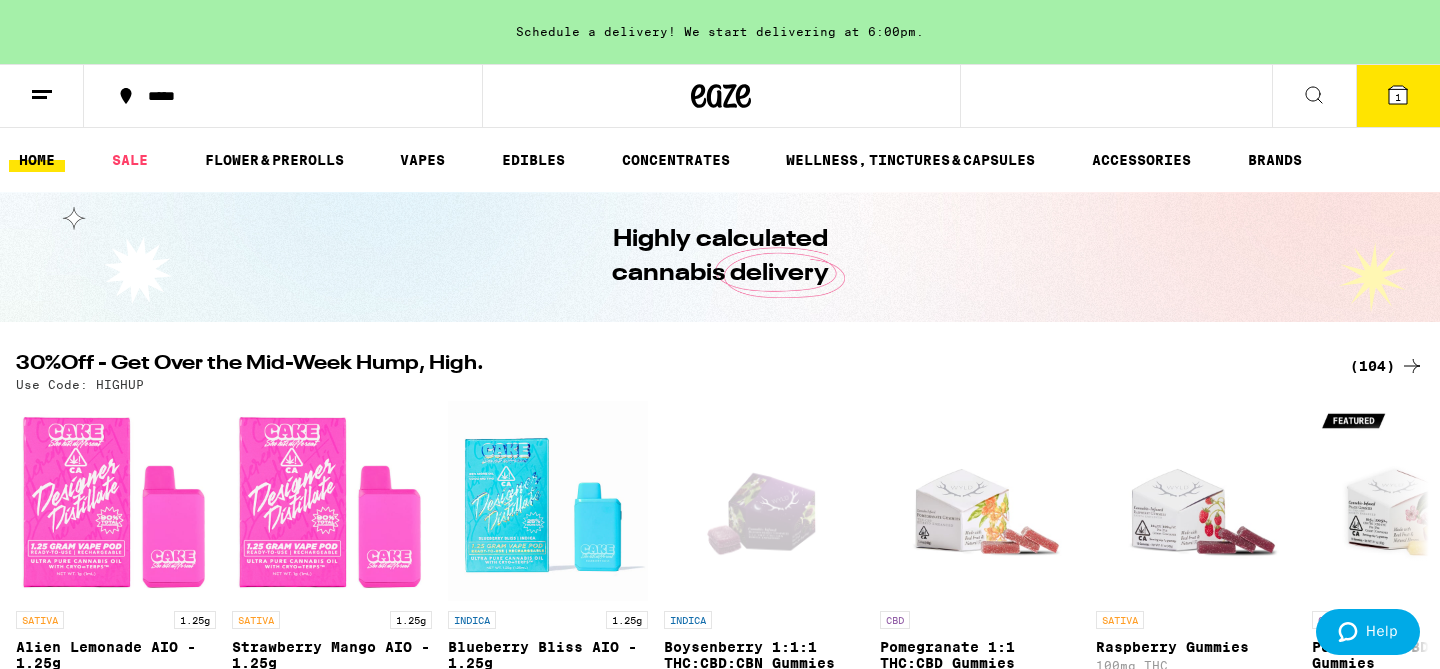 click 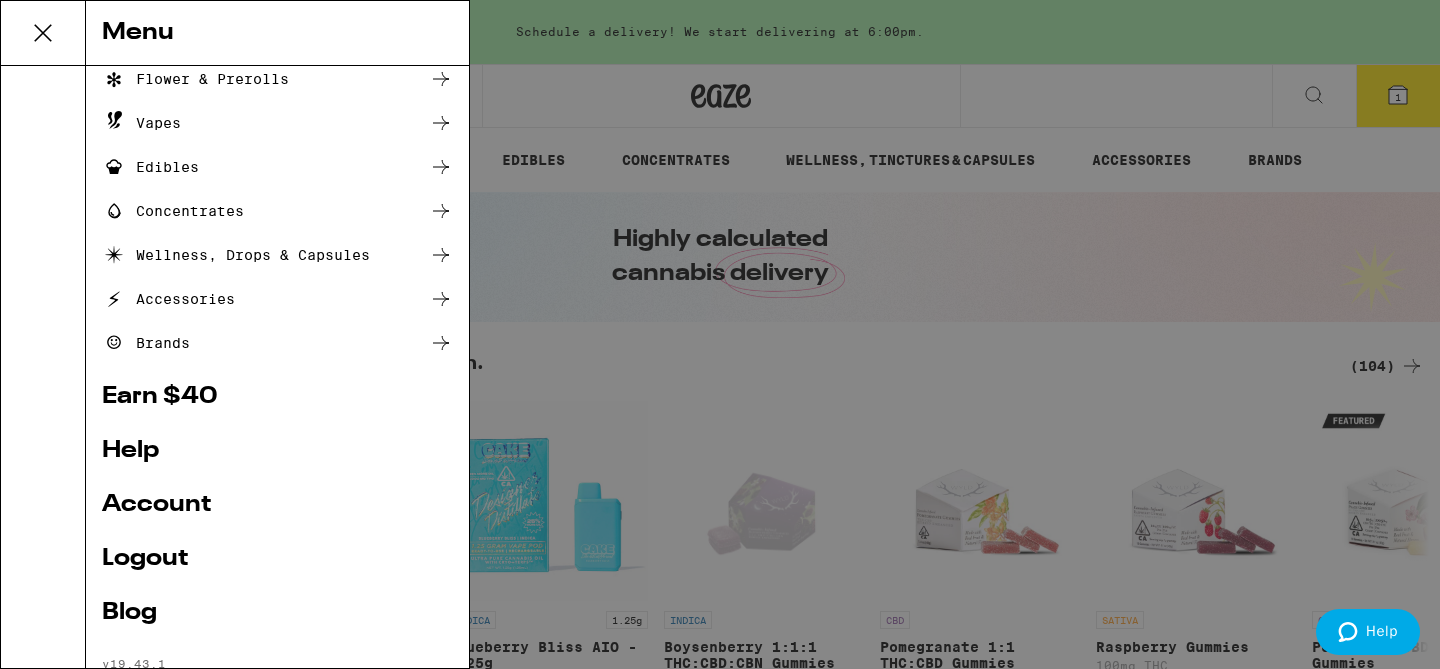 scroll, scrollTop: 196, scrollLeft: 0, axis: vertical 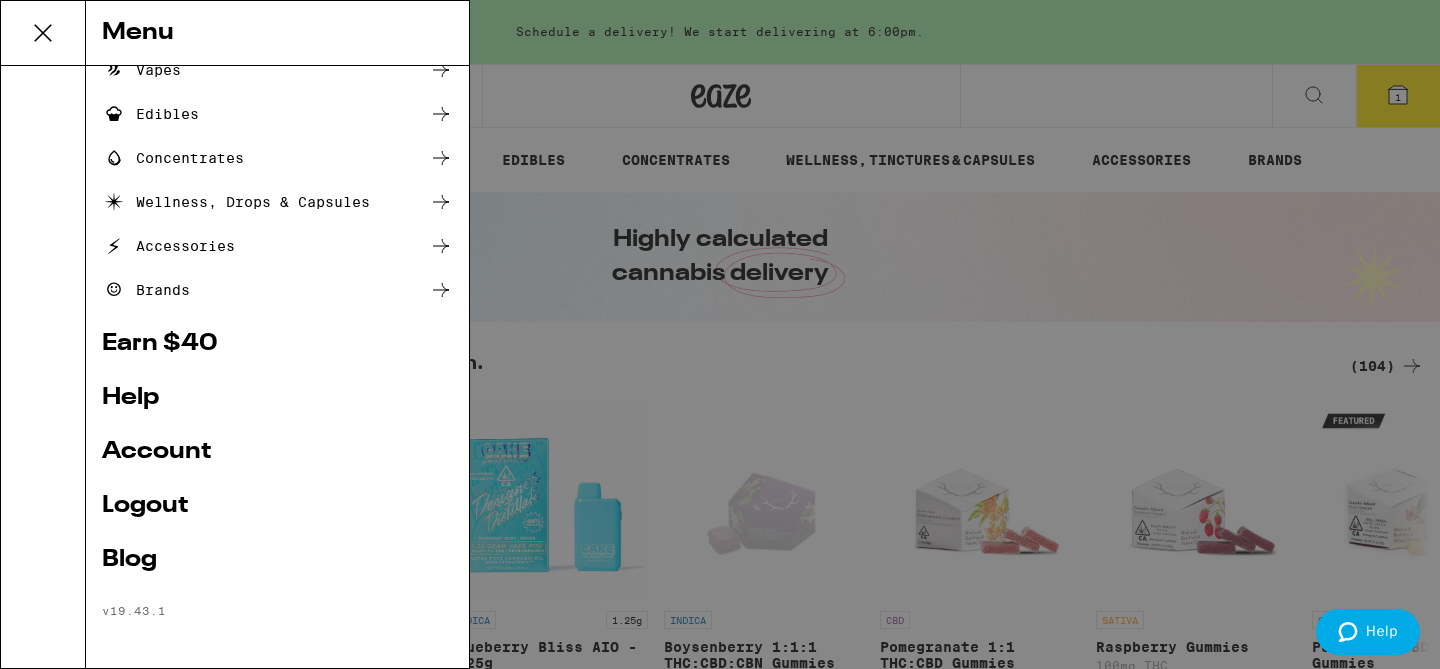 click on "Account" at bounding box center [277, 452] 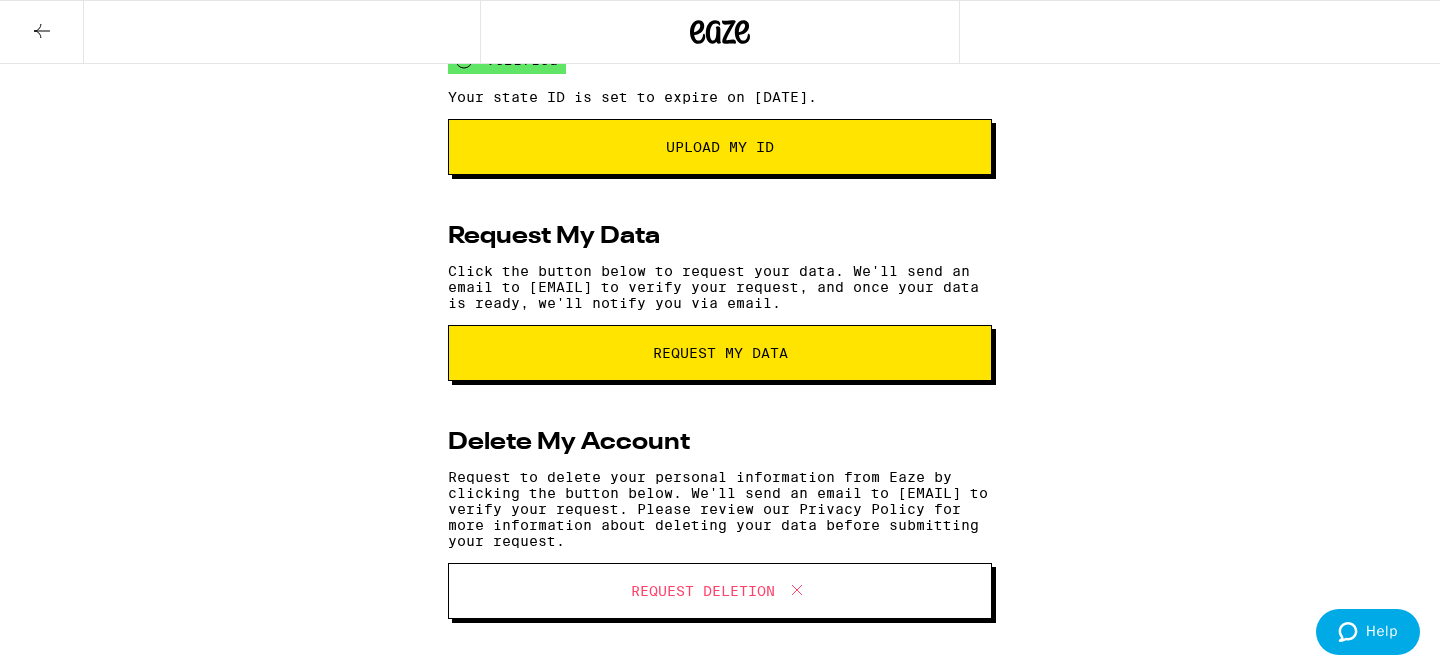scroll, scrollTop: 0, scrollLeft: 0, axis: both 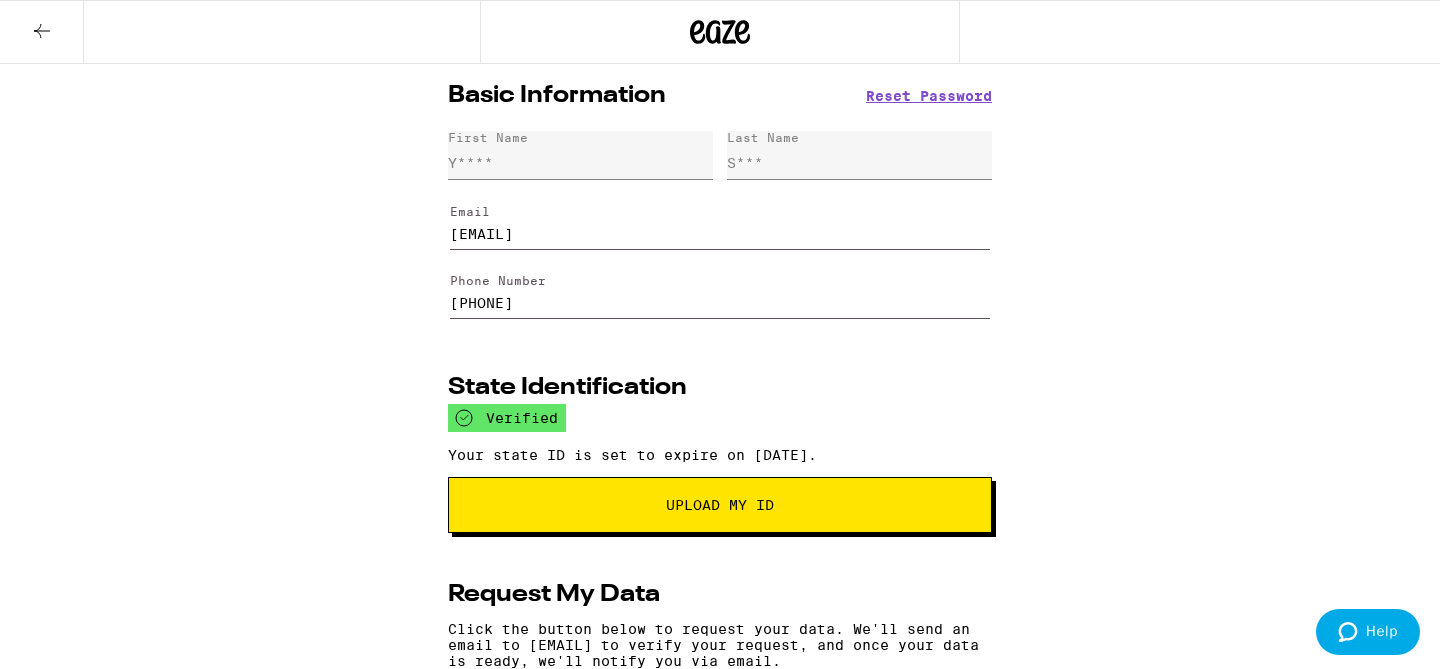 click 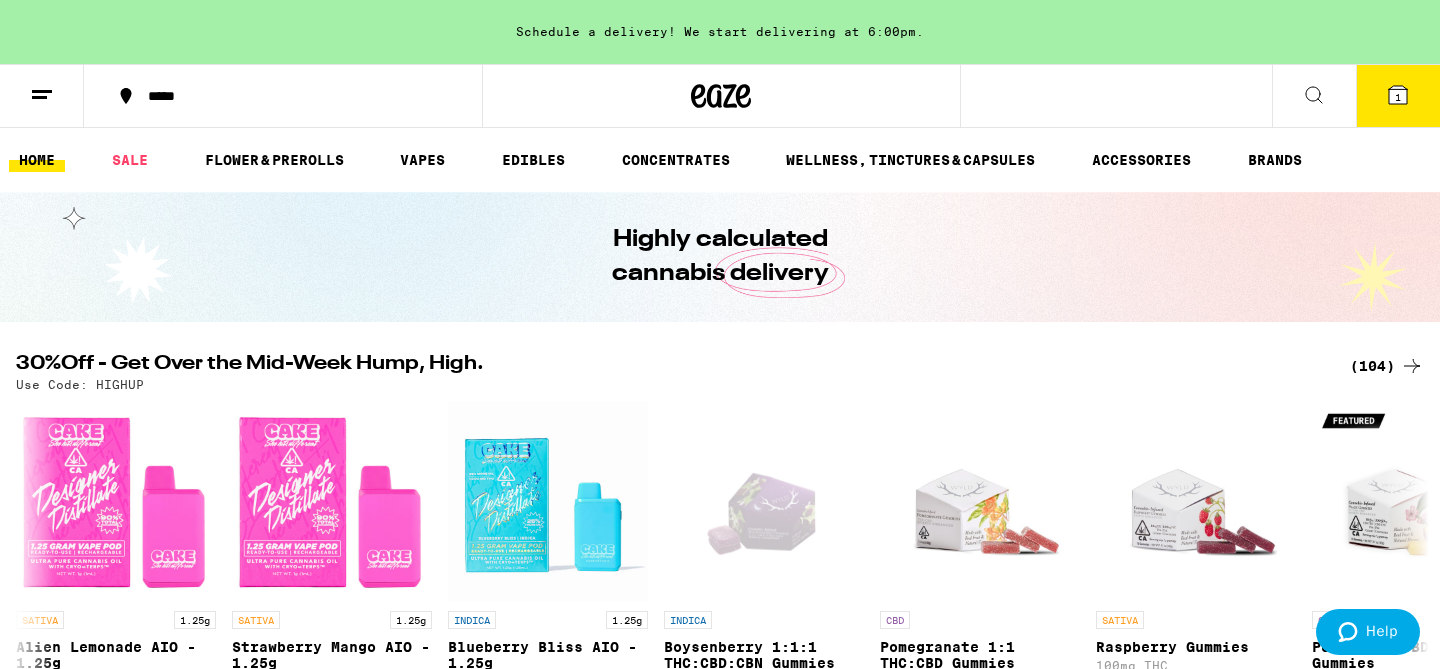scroll, scrollTop: 0, scrollLeft: 0, axis: both 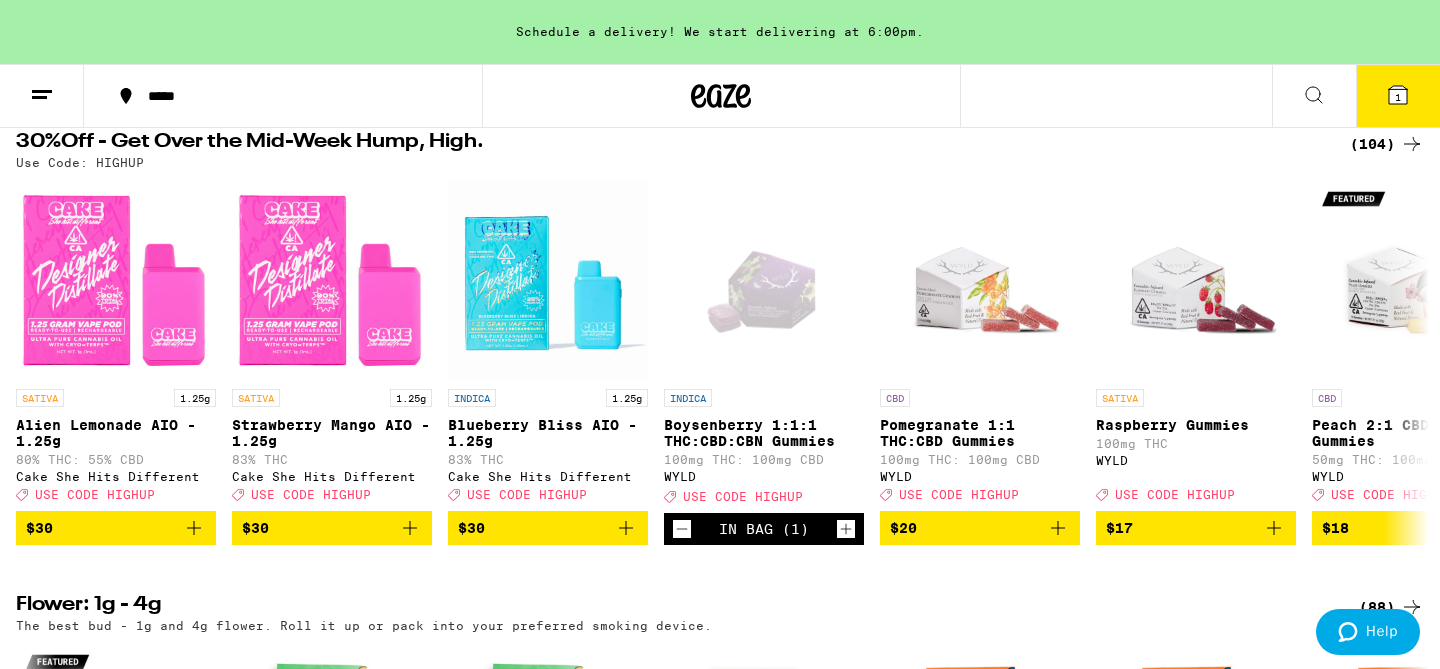 click on "$20" at bounding box center (980, 528) 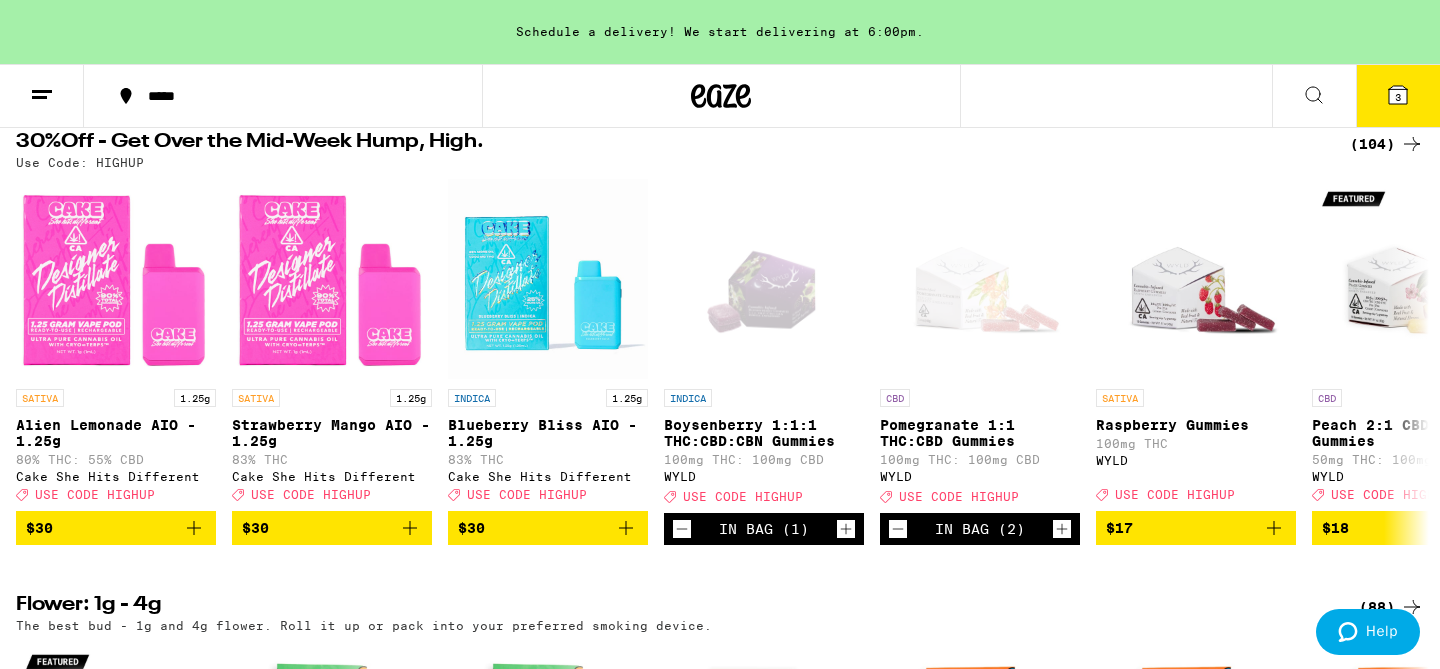 click on "Schedule a delivery! We start delivering at 6:00pm. ***** ***** 3 Checkout $ 20 3 HOME SALE FLOWER & PREROLLS VAPES EDIBLES CONCENTRATES WELLNESS, TINCTURES & CAPSULES ACCESSORIES BRANDS Highly calculated cannabis delivery 30%Off - Get Over the Mid-Week Hump, High. (104) Use Code: HIGHUP SATIVA 1.25g Alien Lemonade AIO - 1.25g 80% THC: 55% CBD Cake She Hits Different Deal Created with Sketch. USE CODE HIGHUP $30 SATIVA 1.25g Strawberry Mango AIO - 1.25g 83% THC Cake She Hits Different Deal Created with Sketch. USE CODE HIGHUP $30 INDICA 1.25g Blueberry Bliss AIO - 1.25g 83% THC Cake She Hits Different Deal Created with Sketch. USE CODE HIGHUP $30 INDICA Boysenberry 1:1:1 THC:CBD:CBN Gummies 100mg THC: 100mg CBD WYLD Deal Created with Sketch. USE CODE HIGHUP In Bag (1) CBD Pomegranate 1:1 THC:CBD Gummies 100mg THC: 100mg CBD WYLD Deal Created with Sketch. USE CODE HIGHUP In Bag (2) SATIVA Raspberry Gummies 100mg THC WYLD Deal Created with Sketch. USE CODE HIGHUP $17 CBD Peach 2:1 CBD:THC Gummies WYLD Deal $18" at bounding box center [720, 3798] 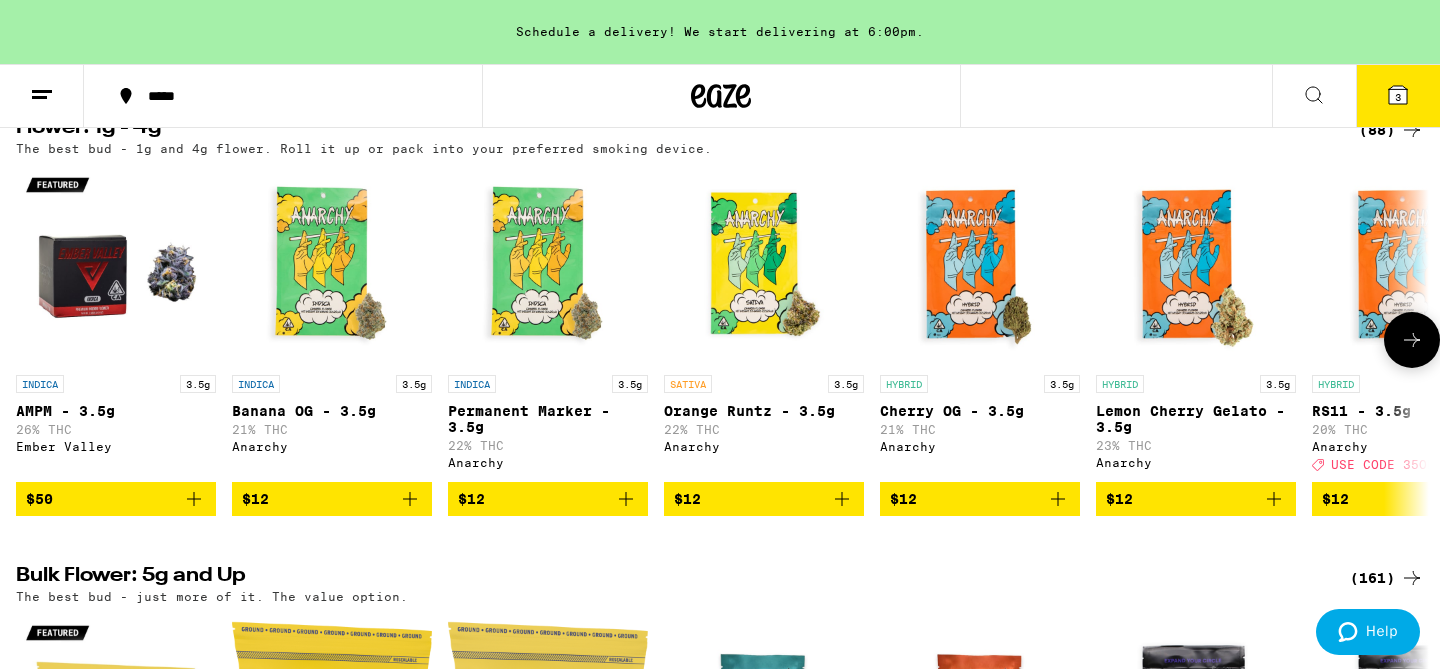 click 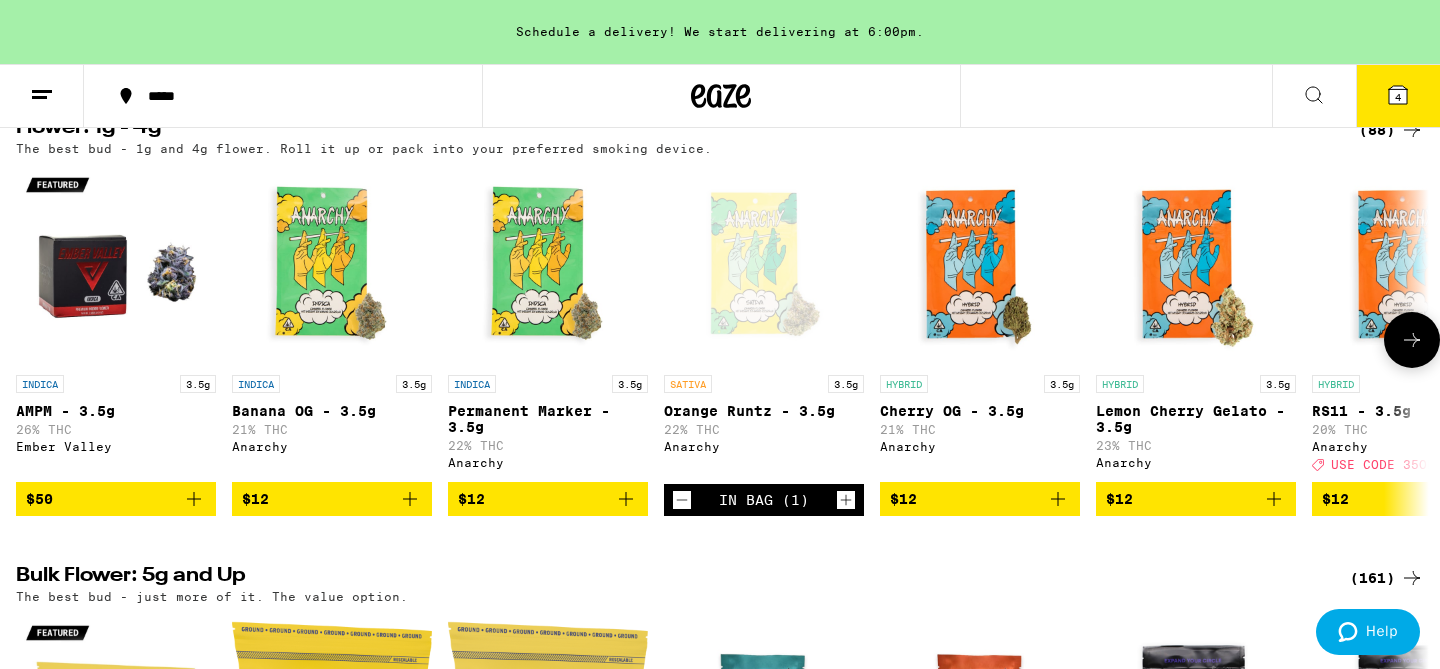 click 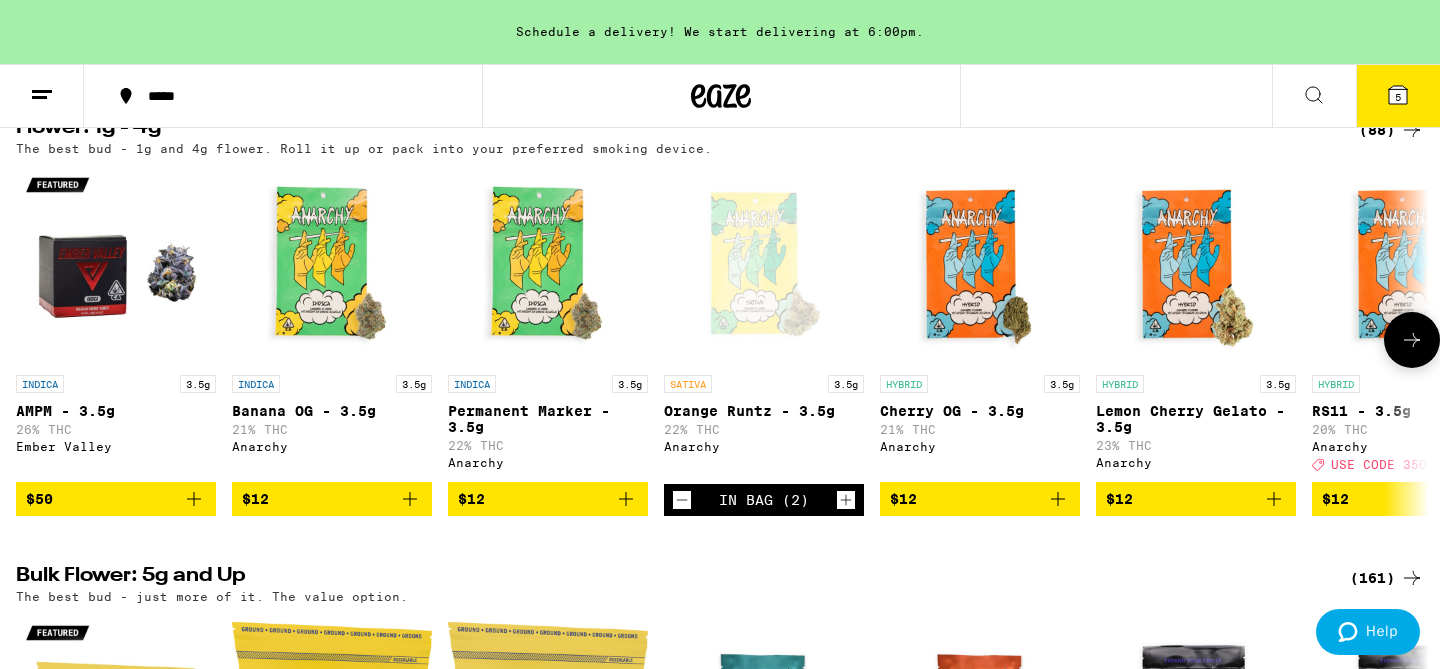 click 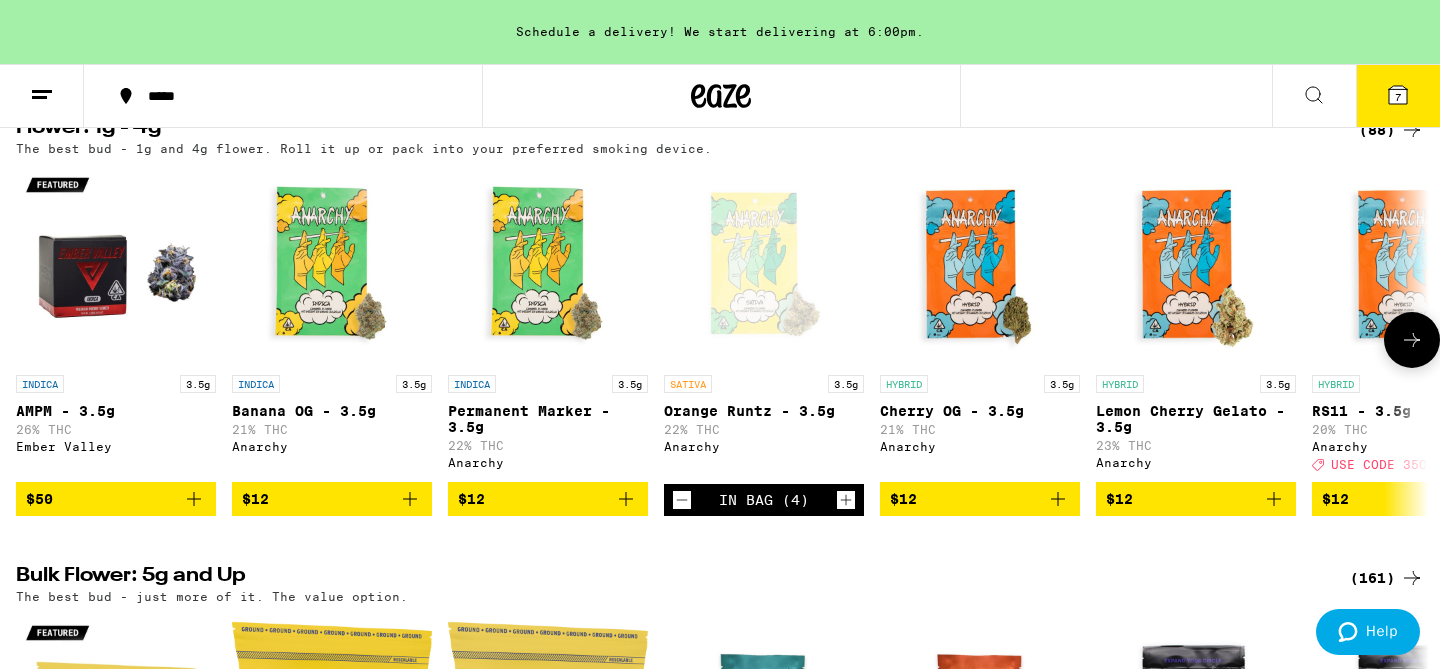 click 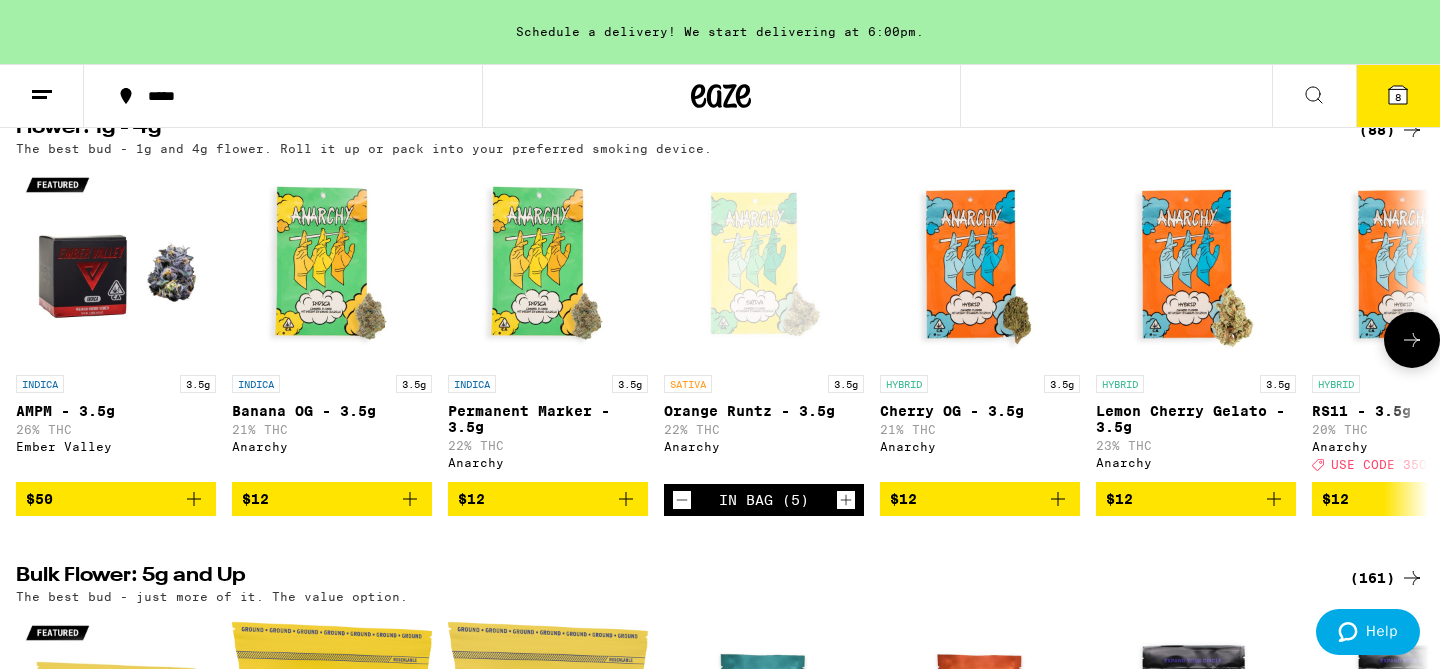 click 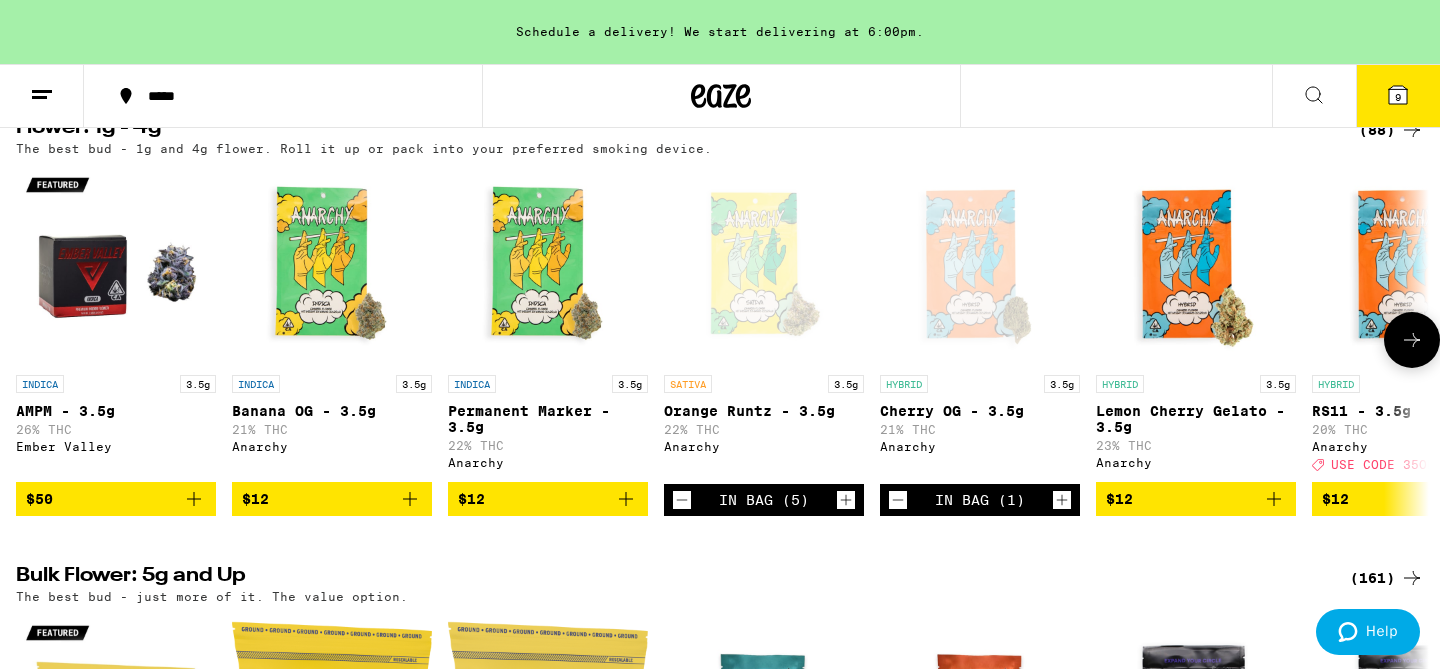 click 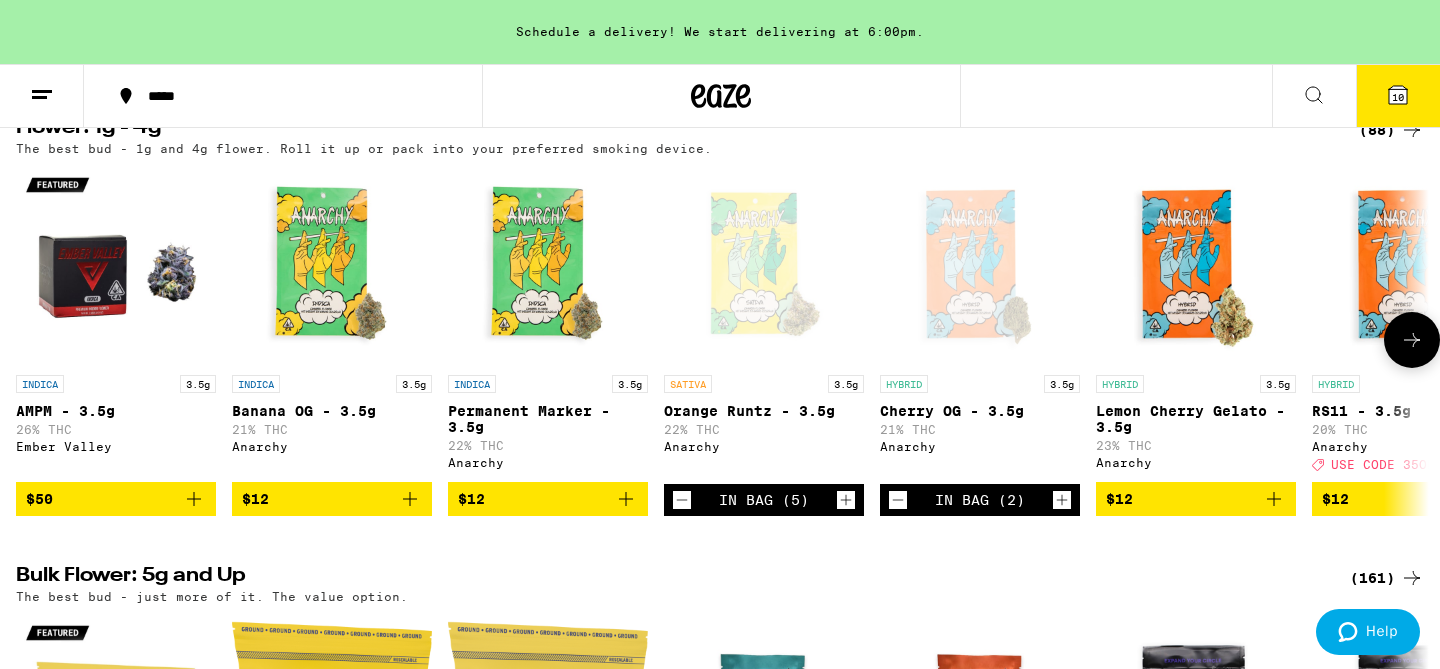 click 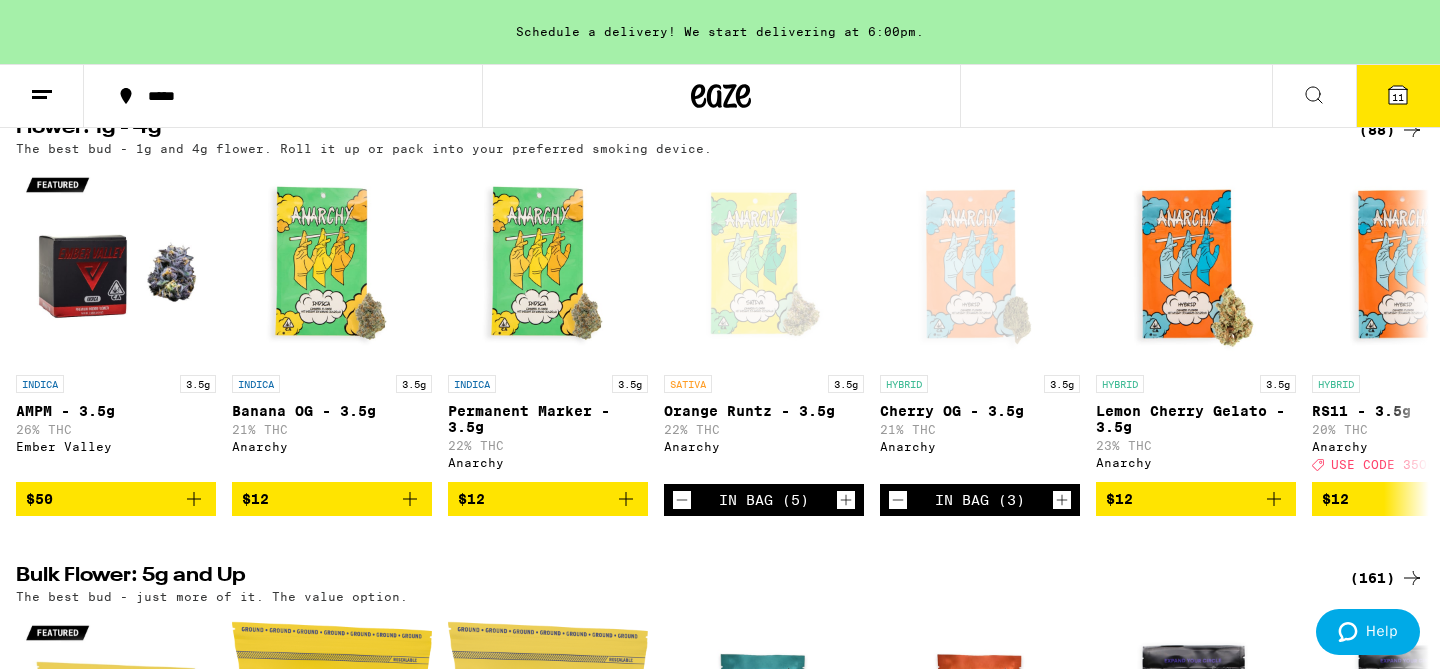 click on "11" at bounding box center (1398, 96) 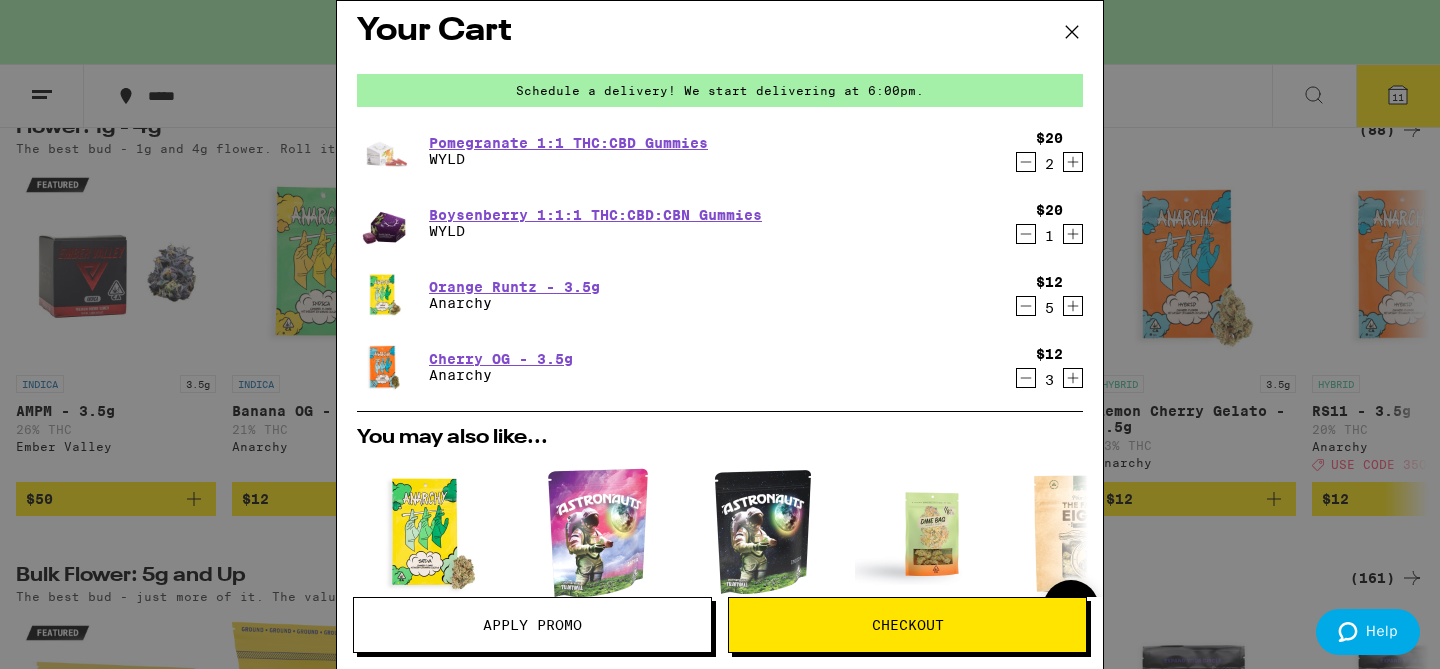 scroll, scrollTop: 0, scrollLeft: 0, axis: both 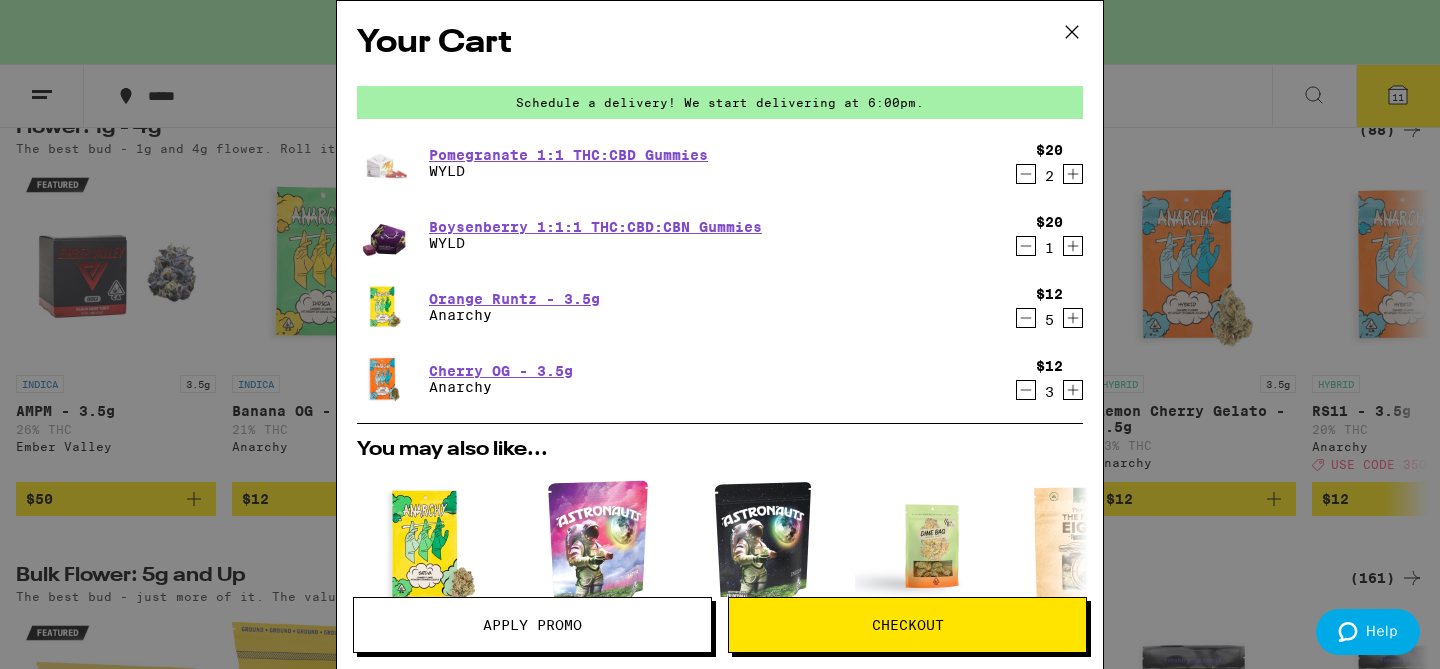 click 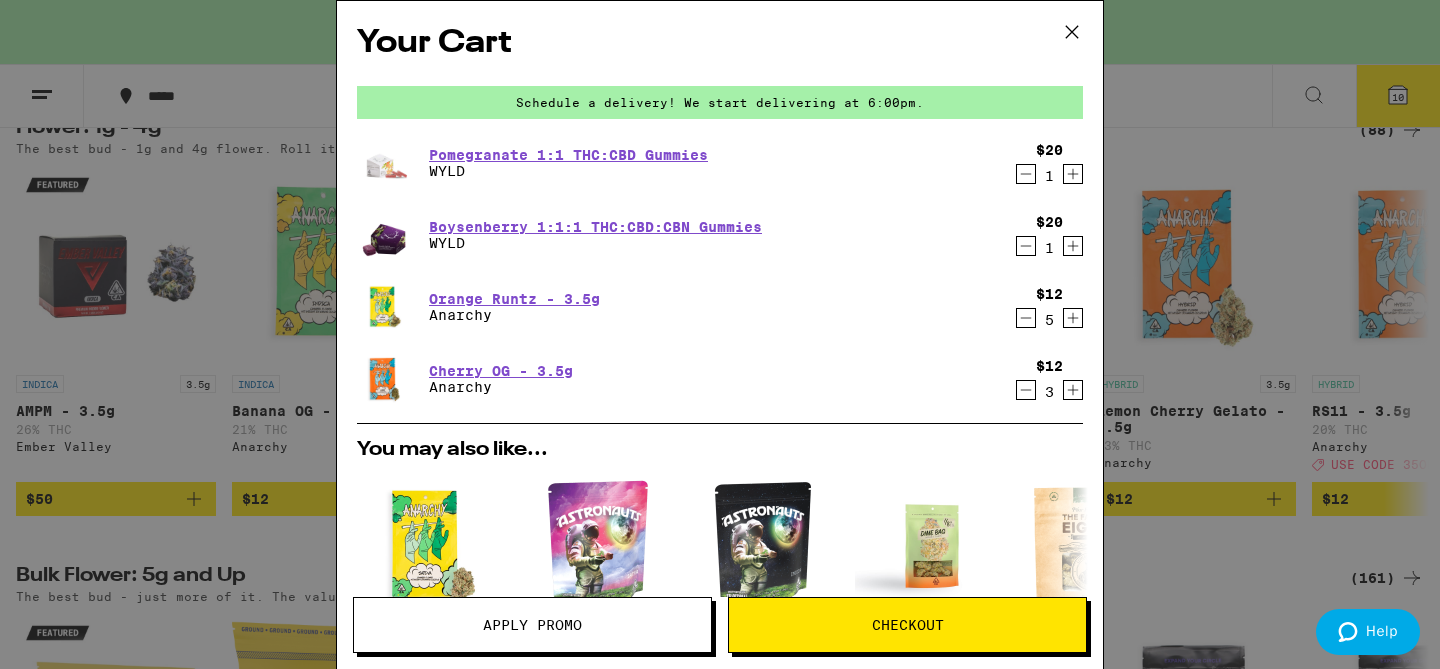click 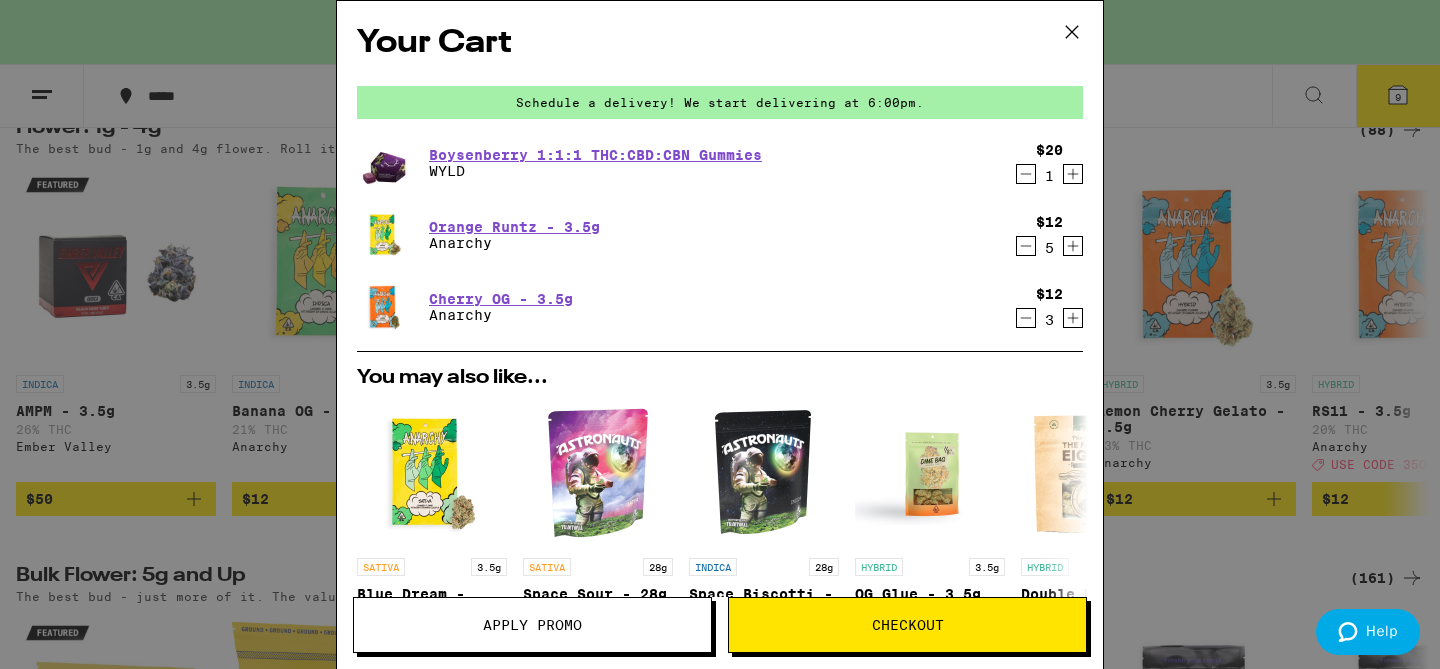 click 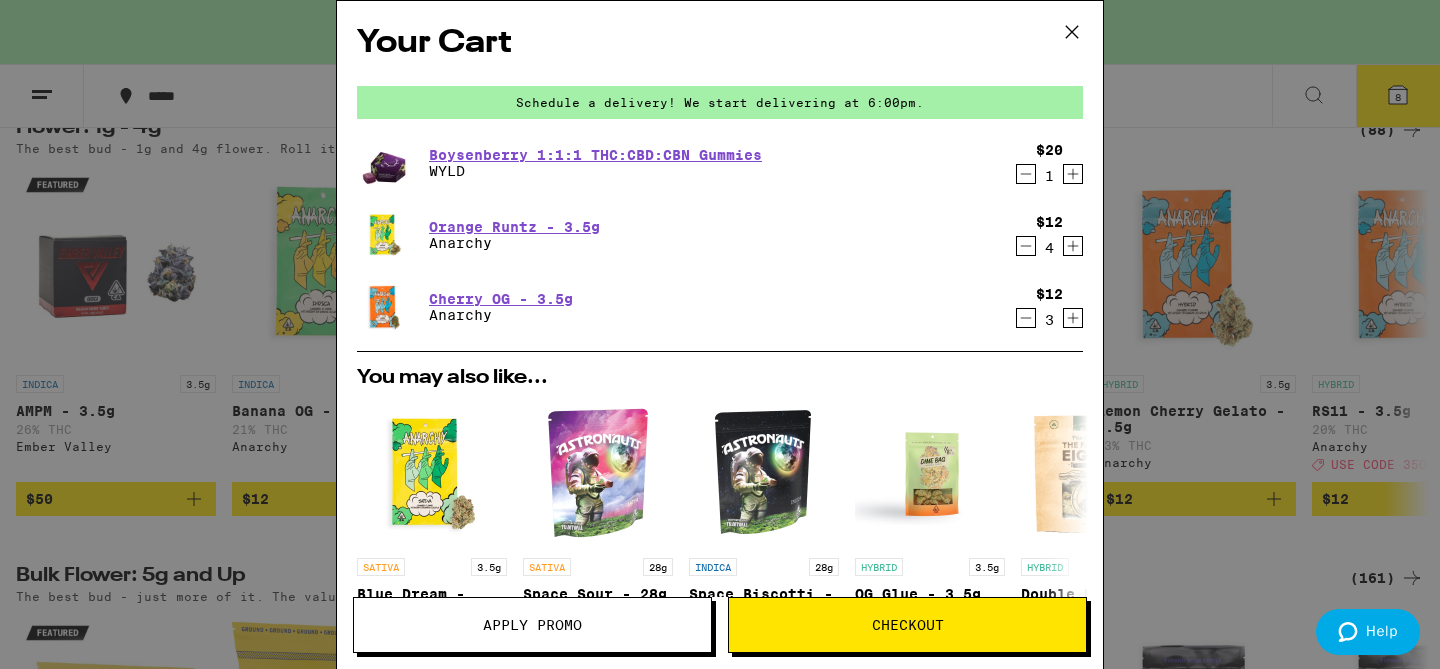 click 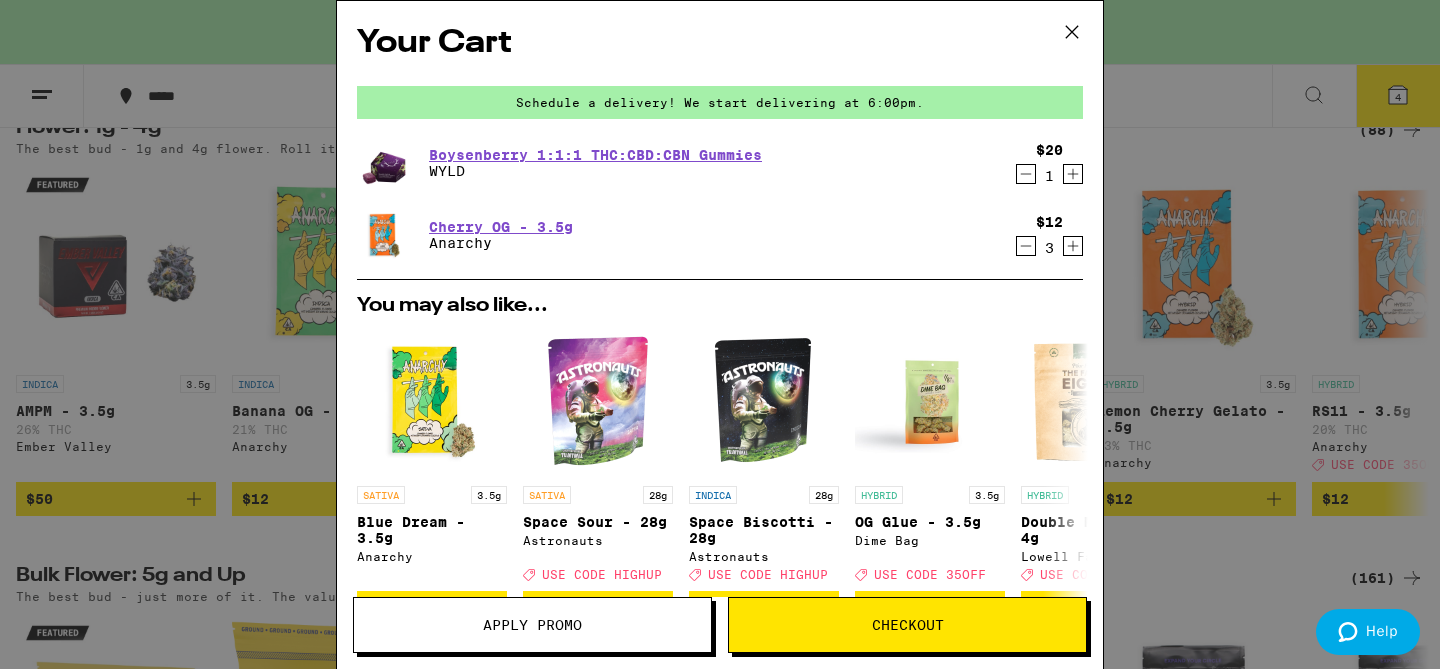 click 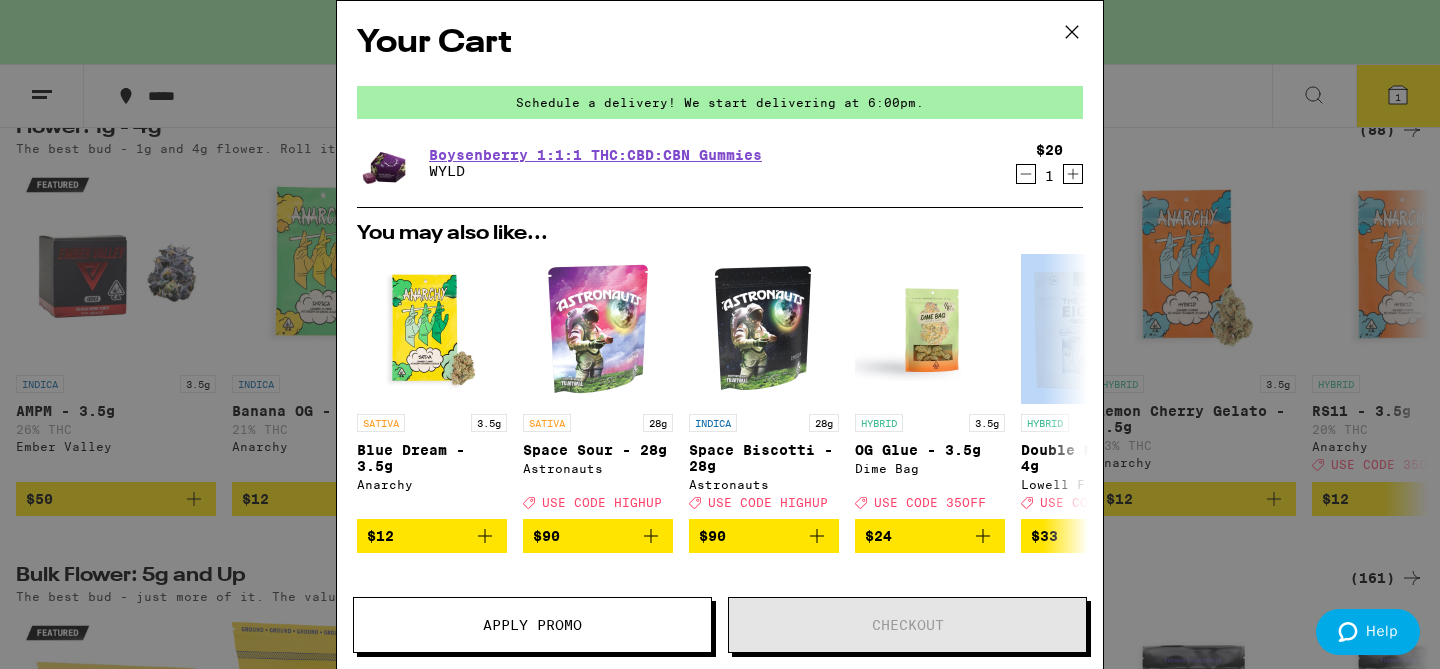 click on "You may also like... SATIVA 3.5g Blue Dream - 3.5g Anarchy $12 SATIVA 28g Space Sour - 28g Astronauts Deal Created with Sketch. USE CODE HIGHUP $90 INDICA 28g Space Biscotti - 28g Astronauts Deal Created with Sketch. USE CODE HIGHUP $90 HYBRID 3.5g OG Glue - 3.5g Dime Bag Deal Created with Sketch. USE CODE 35OFF $24 HYBRID 4g Double Mintz - 4g Lowell Farms Deal Created with Sketch. USE CODE 35OFF $33 SATIVA 3.5g Grapefruit Haze - 3.5g Gelato Deal Created with Sketch. USE CODE 35OFF $35 SATIVA 3.5g Paradize Cove - 3.5g Seed Junky Deal Created with Sketch. USE CODE 35OFF $40 HYBRID 3.5g Atomic Apple - 3.5g Alien Labs Deal Created with Sketch. USE CODE HIGHUP $50 HYBRID 3.5g Zangria - 3.5g Alien Labs Deal Created with Sketch. USE CODE HIGHUP $50 INDICA 3.5g Melted Strawberries - 3.5g Ember Valley Deal Created with Sketch. USE CODE 35OFF $50" at bounding box center [720, 388] 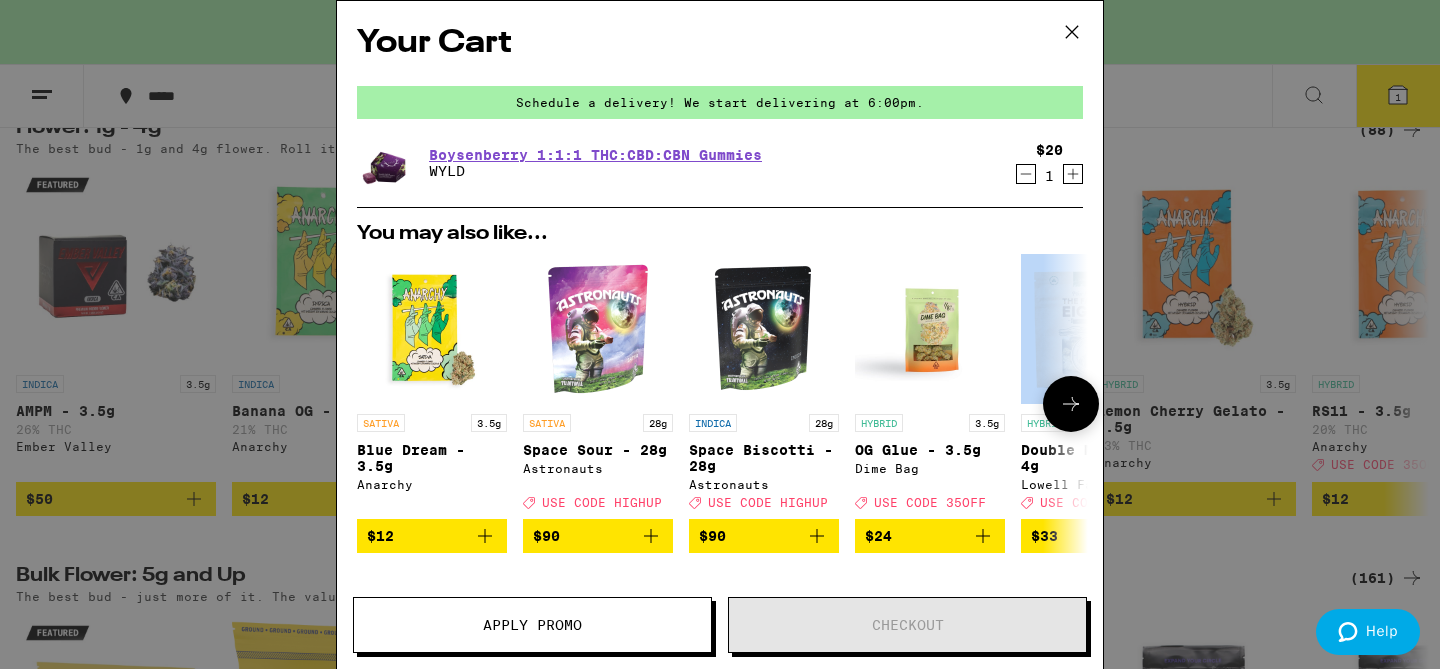 scroll, scrollTop: 306, scrollLeft: 0, axis: vertical 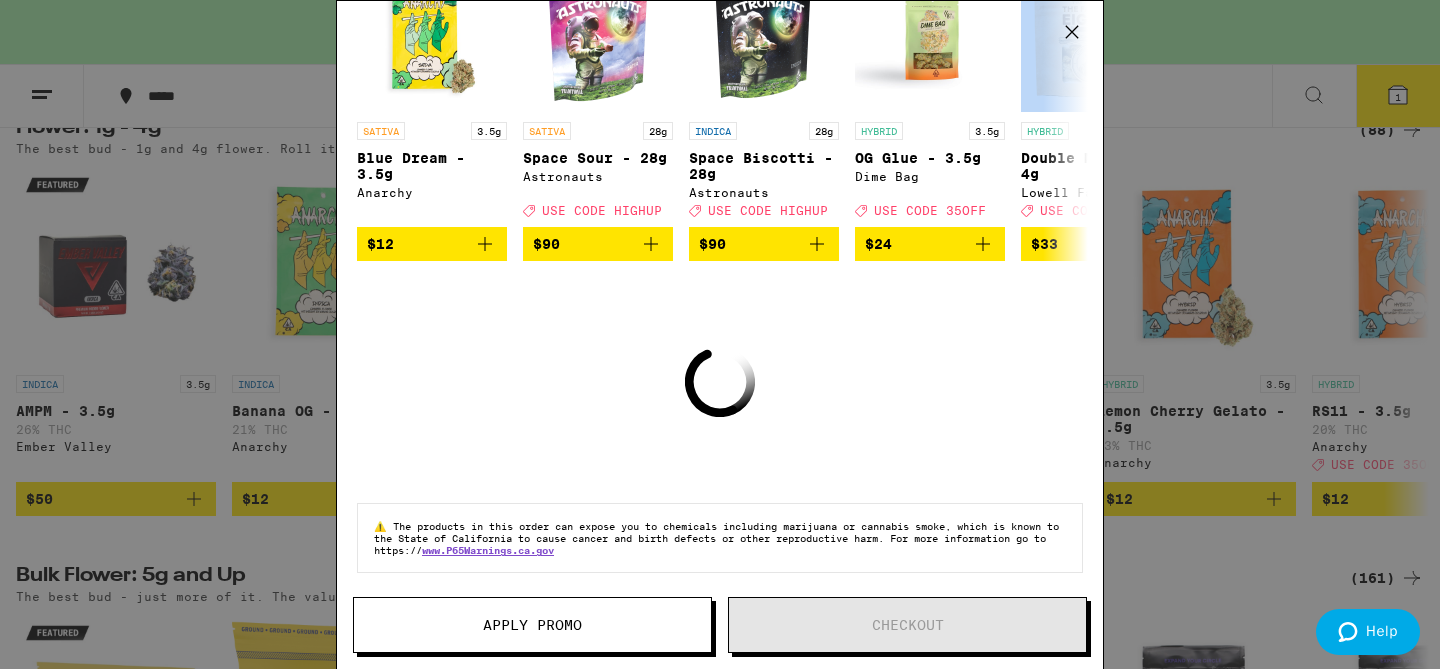 click on "Apply Promo" at bounding box center (532, 625) 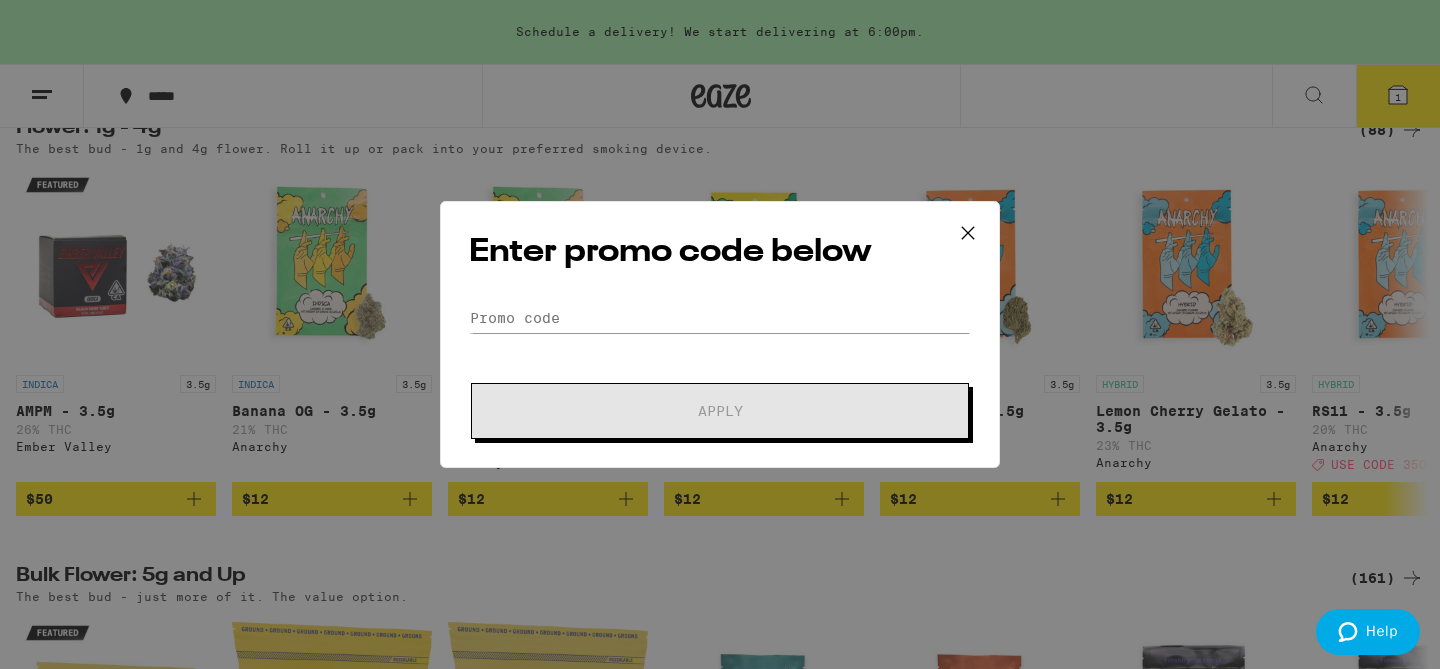 scroll, scrollTop: 0, scrollLeft: 0, axis: both 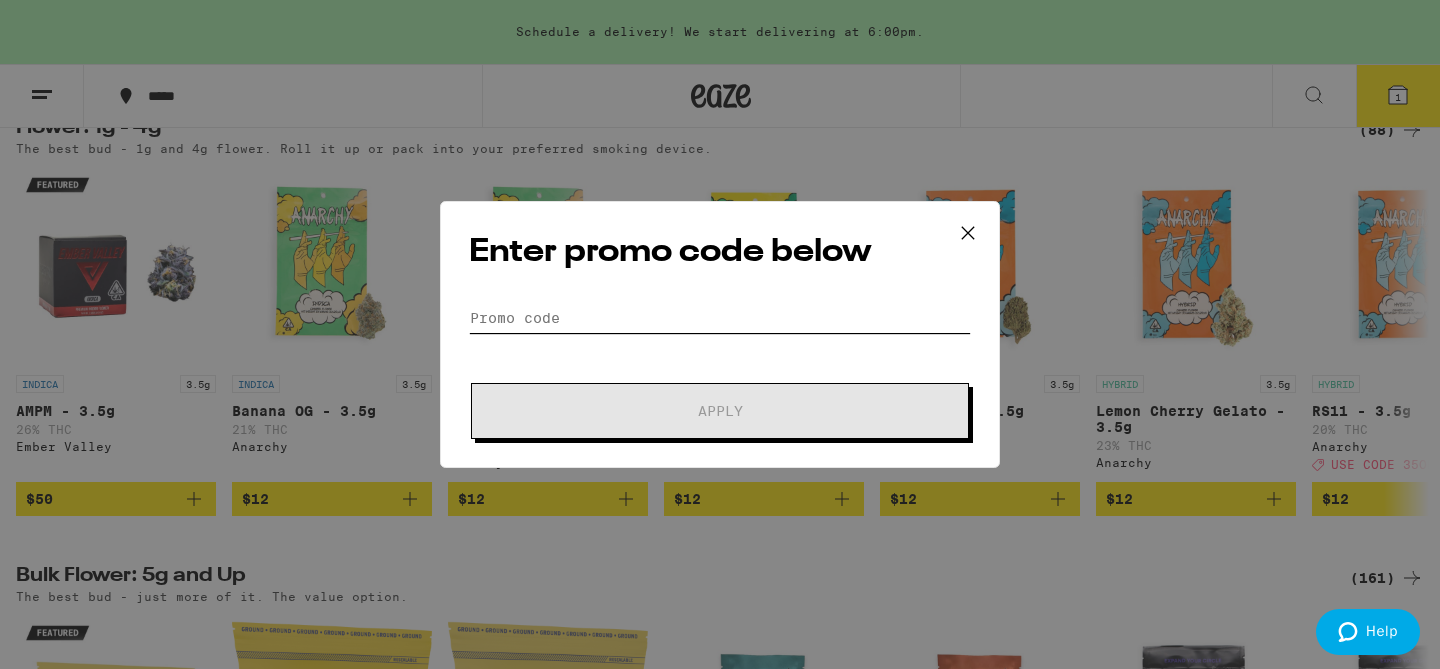click on "Promo Code" at bounding box center (720, 318) 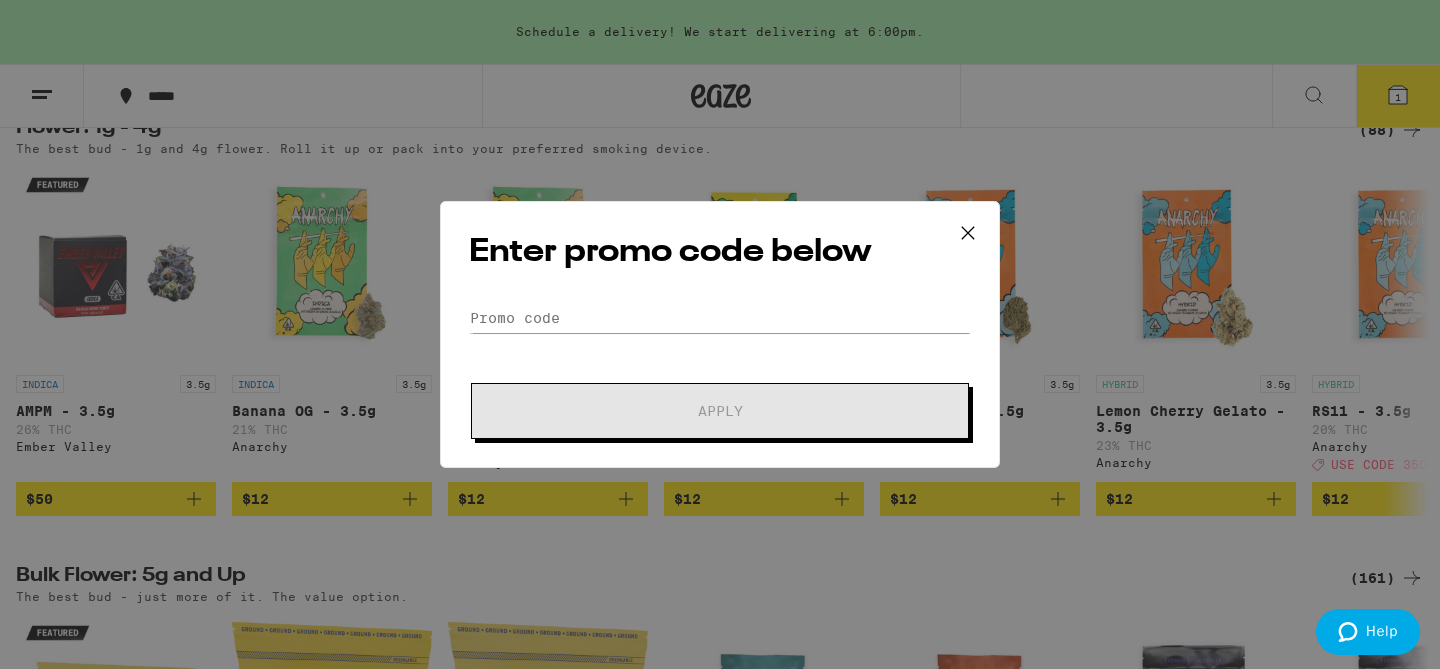 click 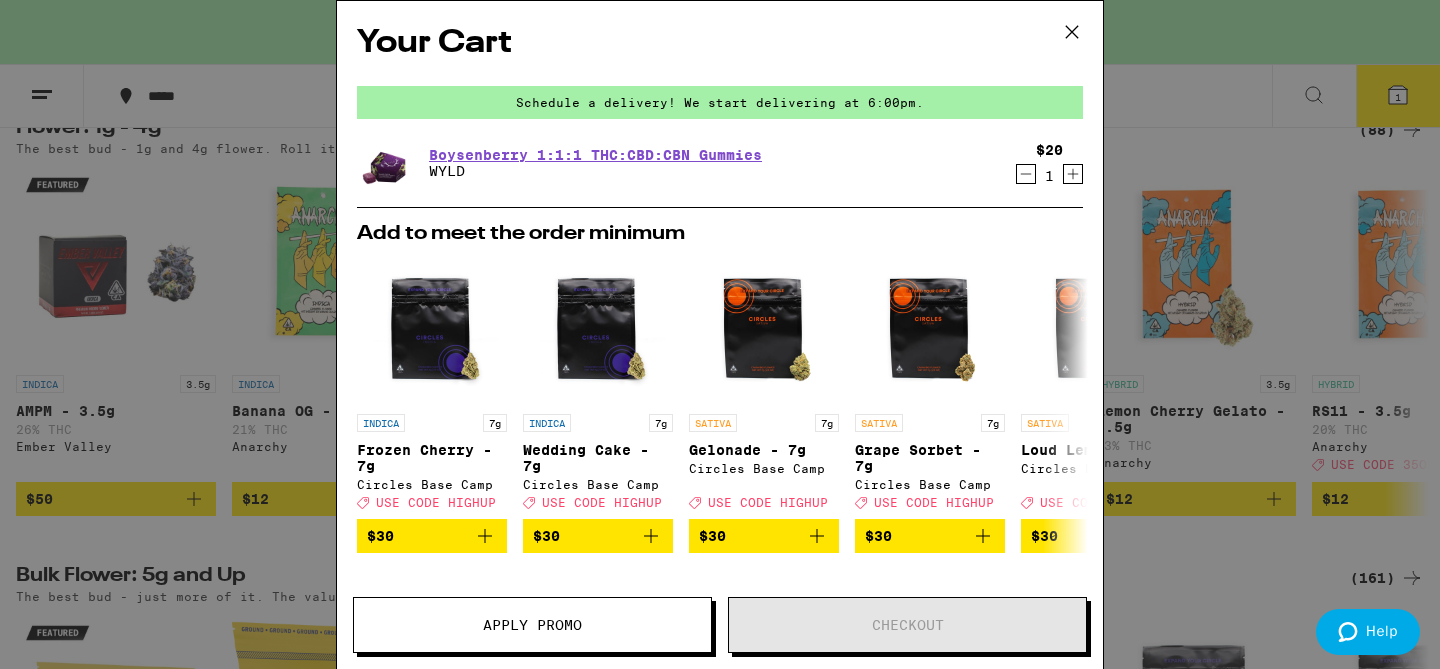 click on "Apply Promo" at bounding box center (532, 625) 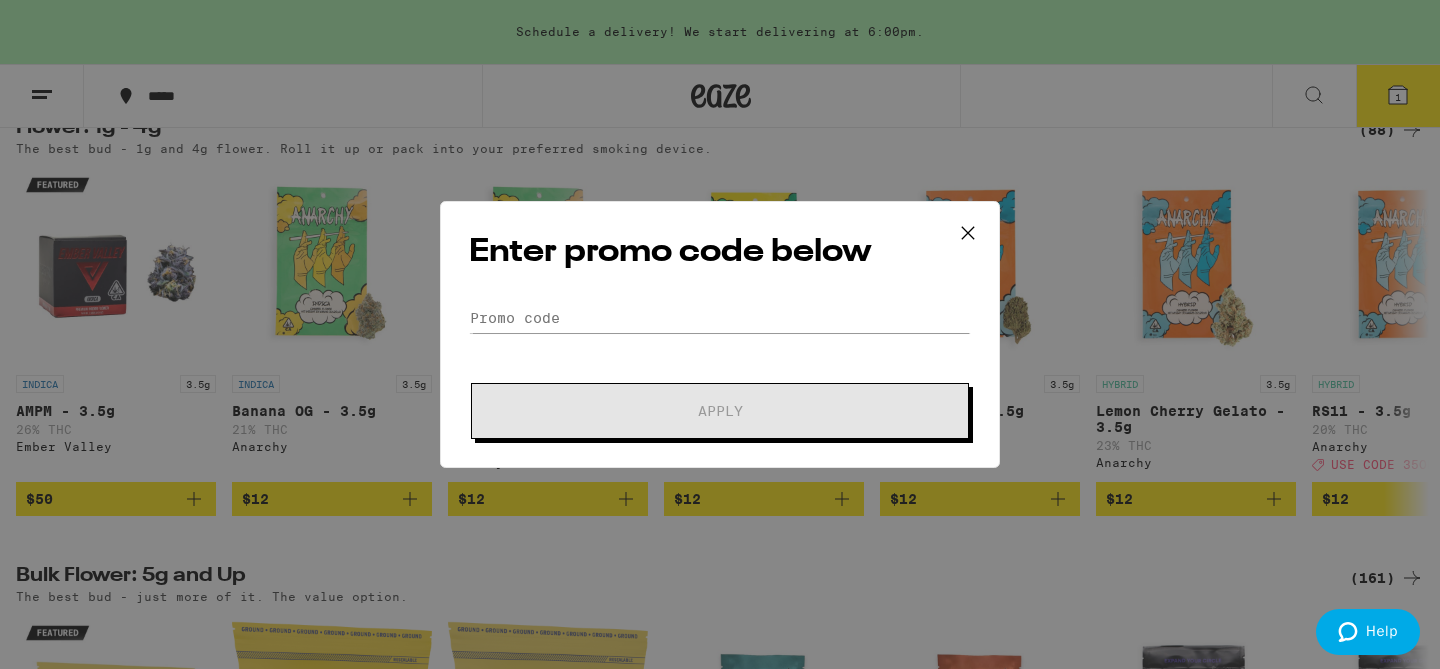 scroll, scrollTop: 0, scrollLeft: 0, axis: both 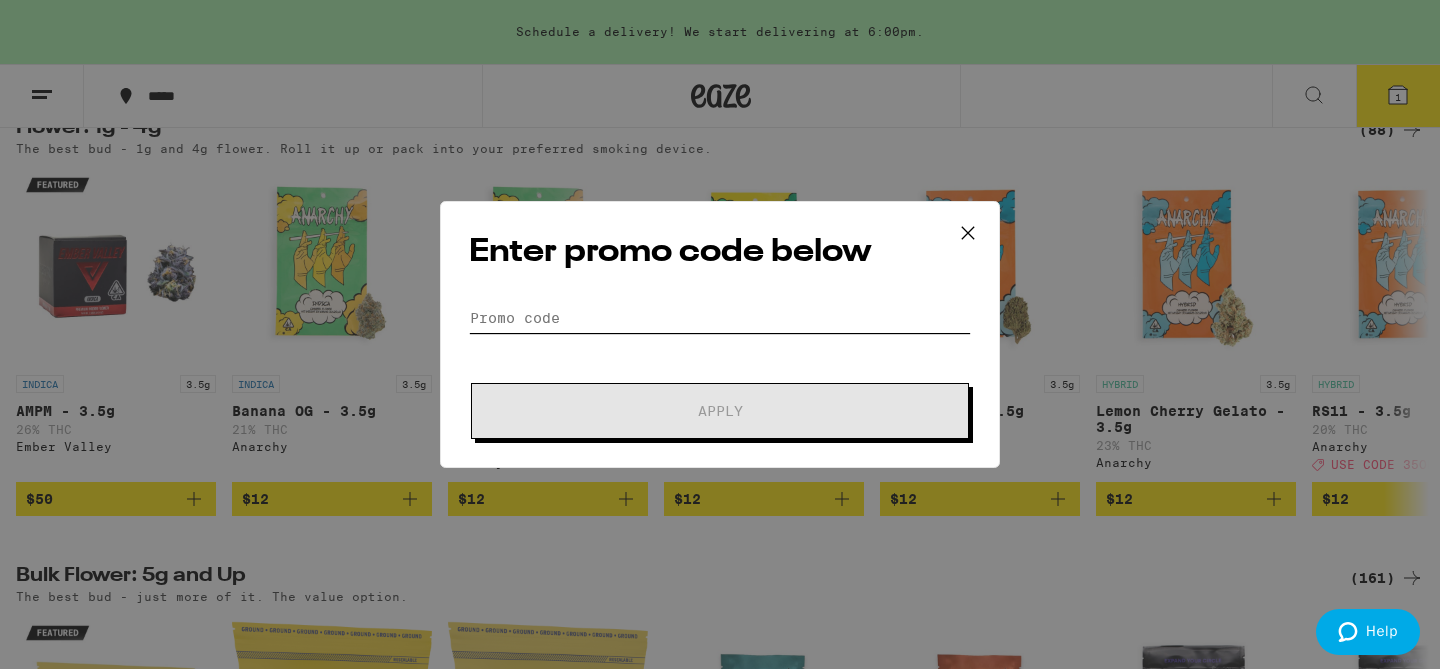 click on "Promo Code" at bounding box center (720, 318) 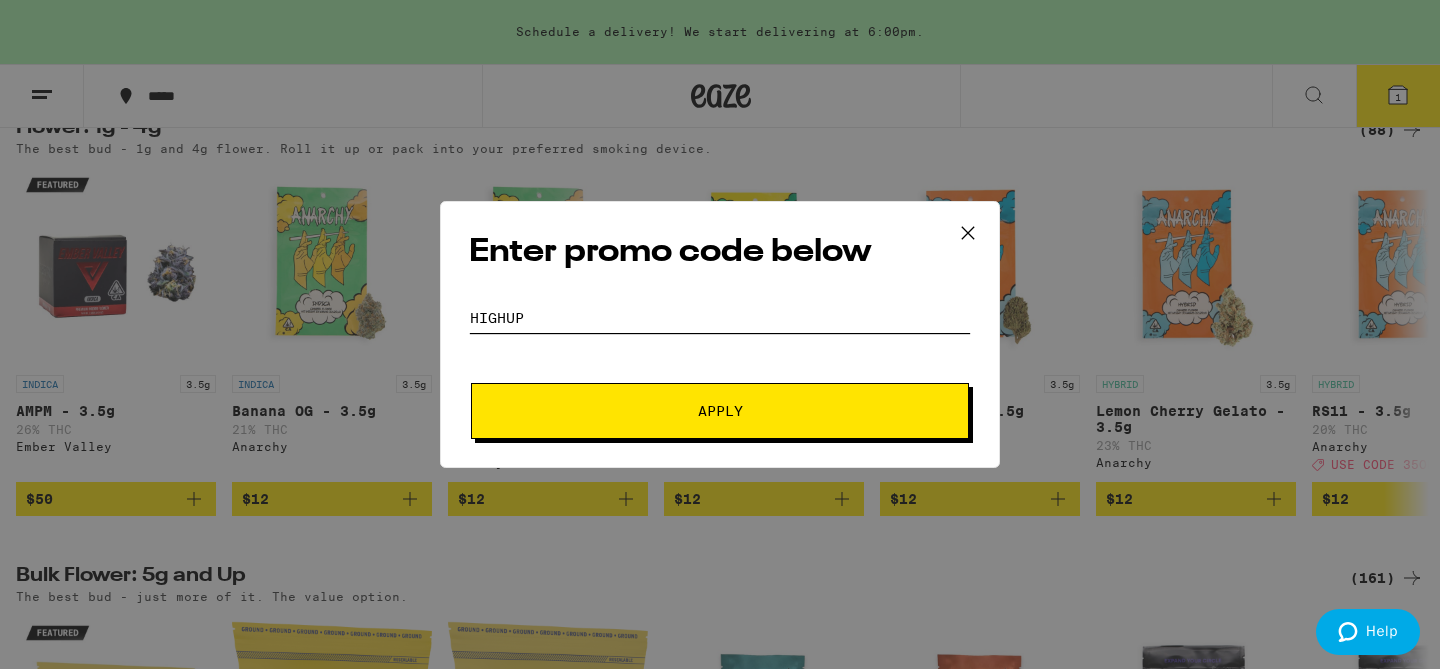 type on "Highup" 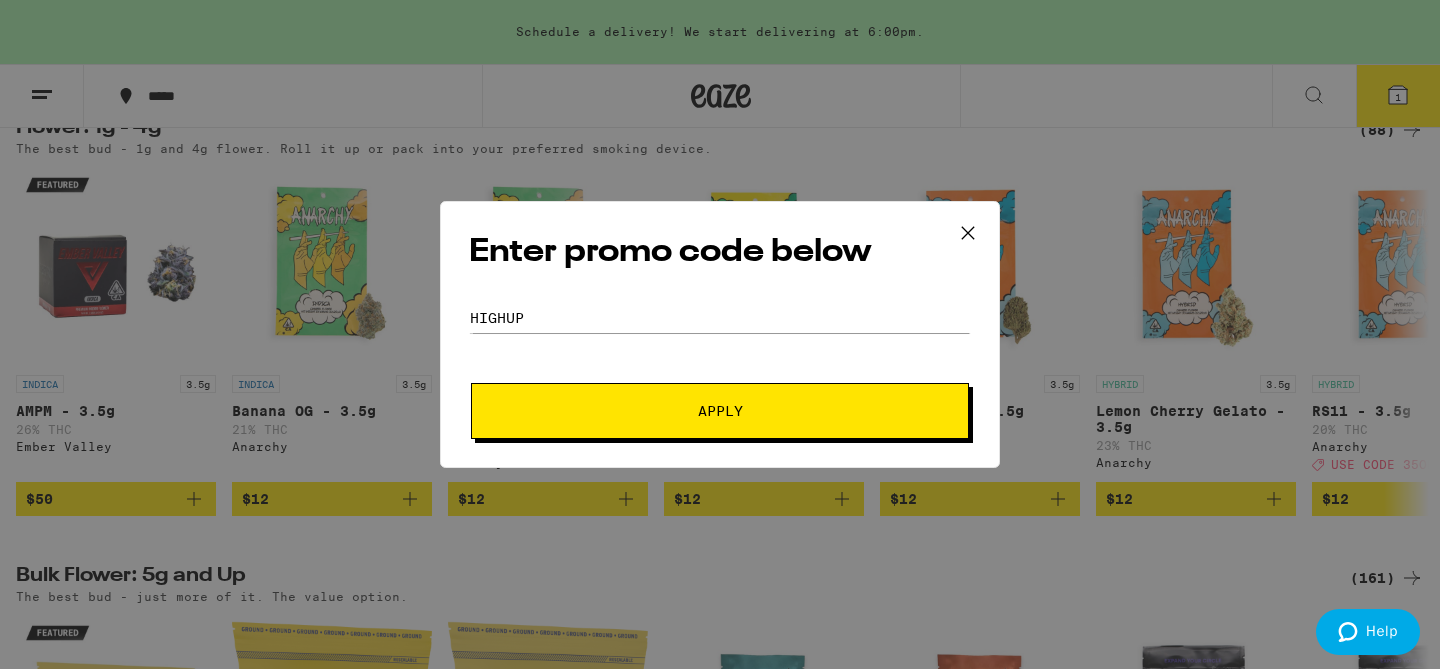 click on "Apply" at bounding box center [720, 411] 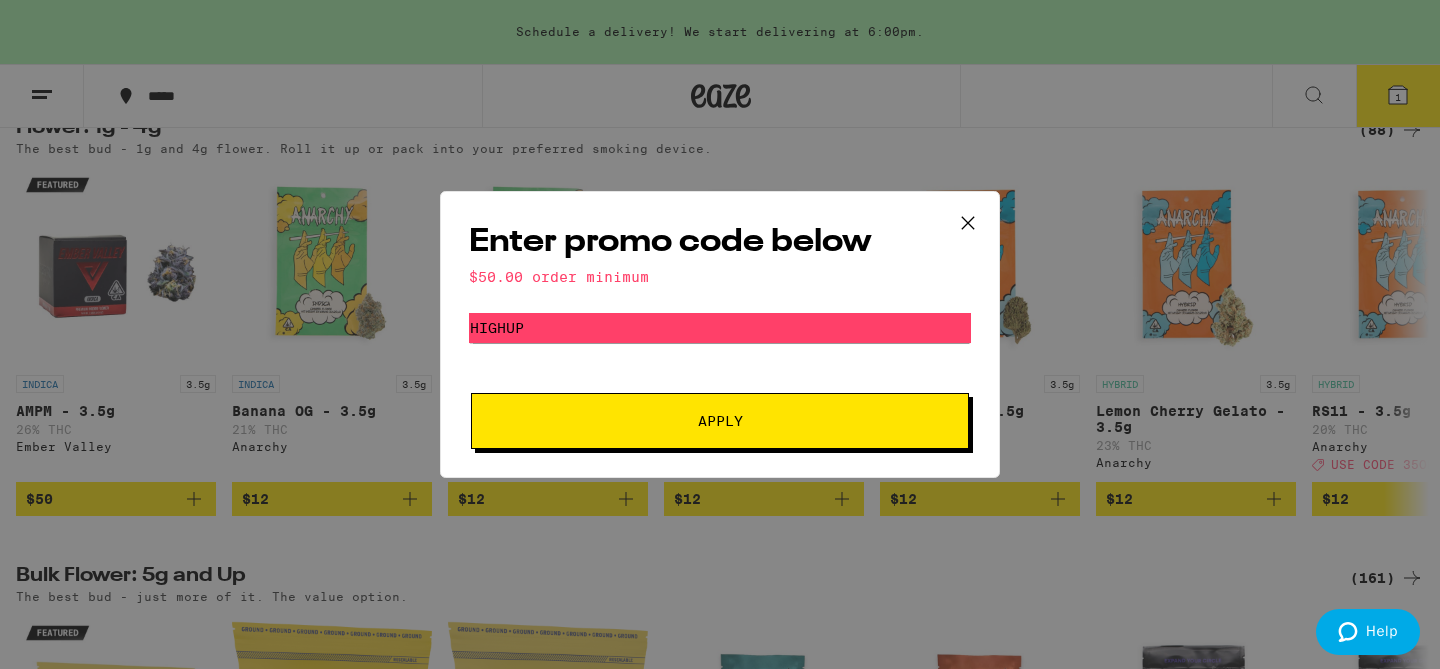 click 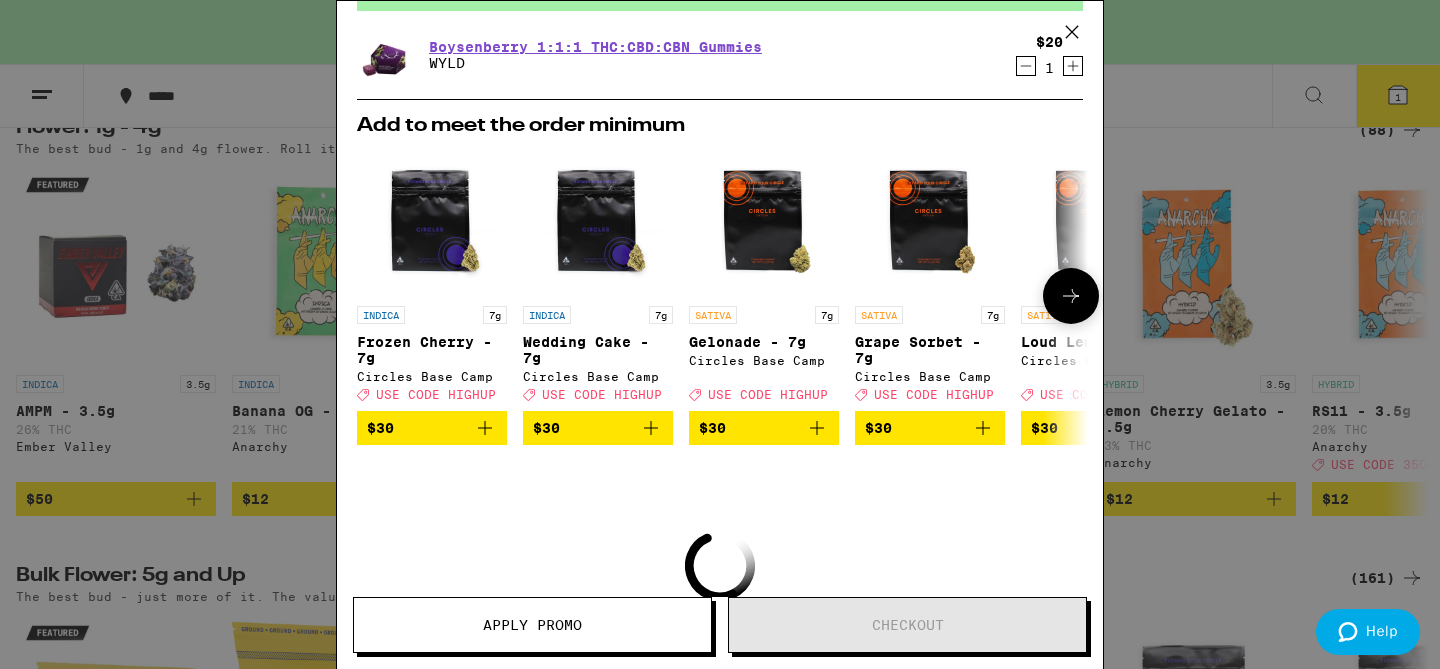 scroll, scrollTop: 110, scrollLeft: 0, axis: vertical 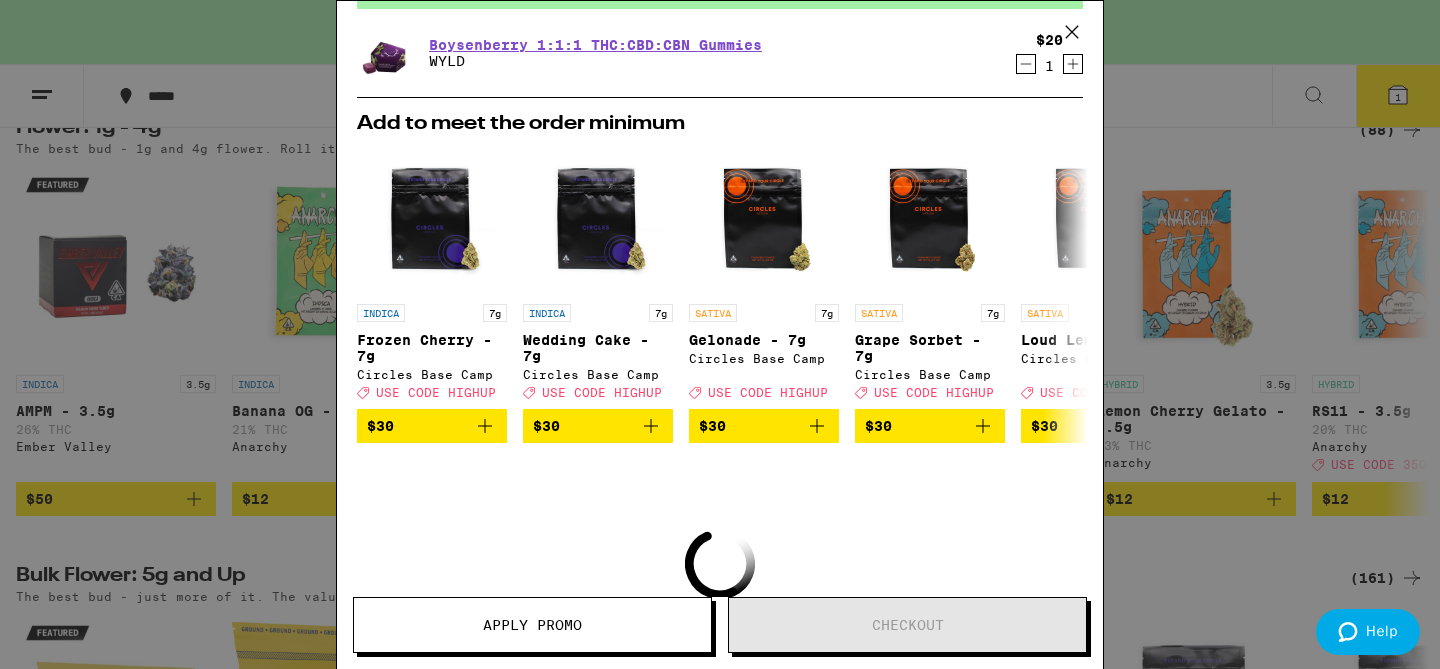 click 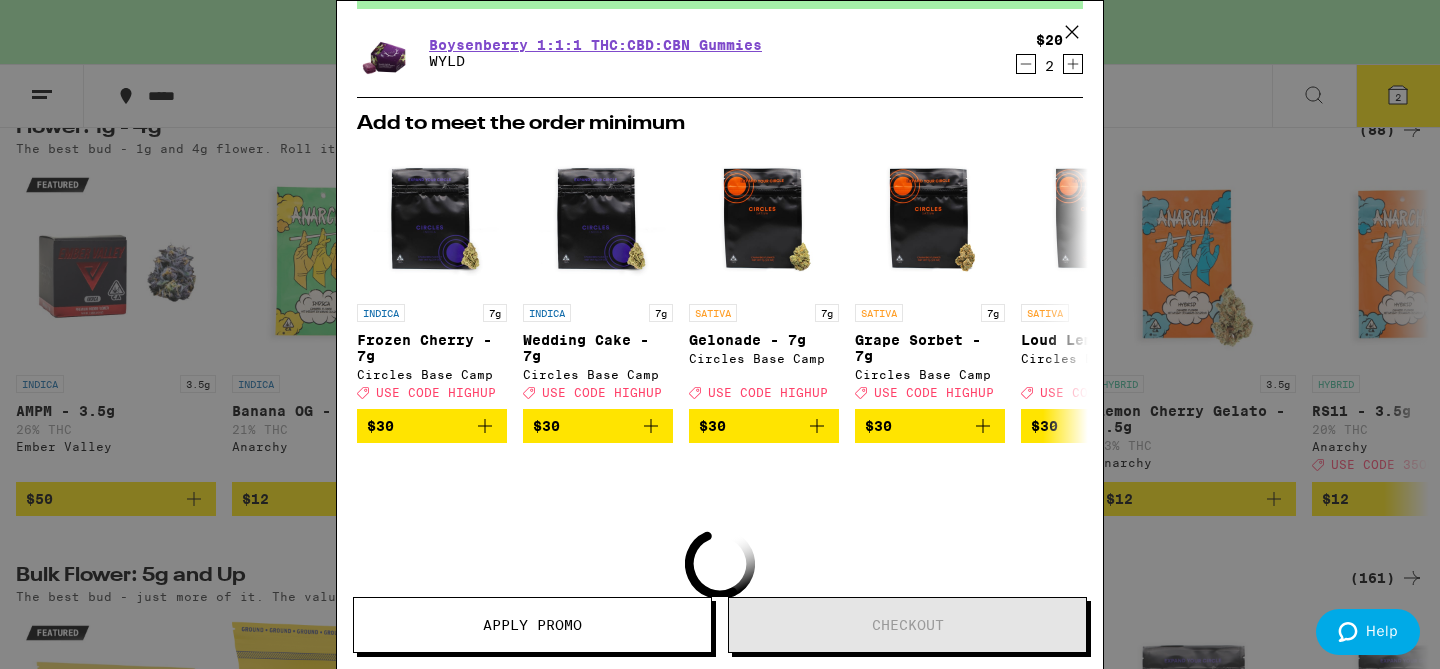 click 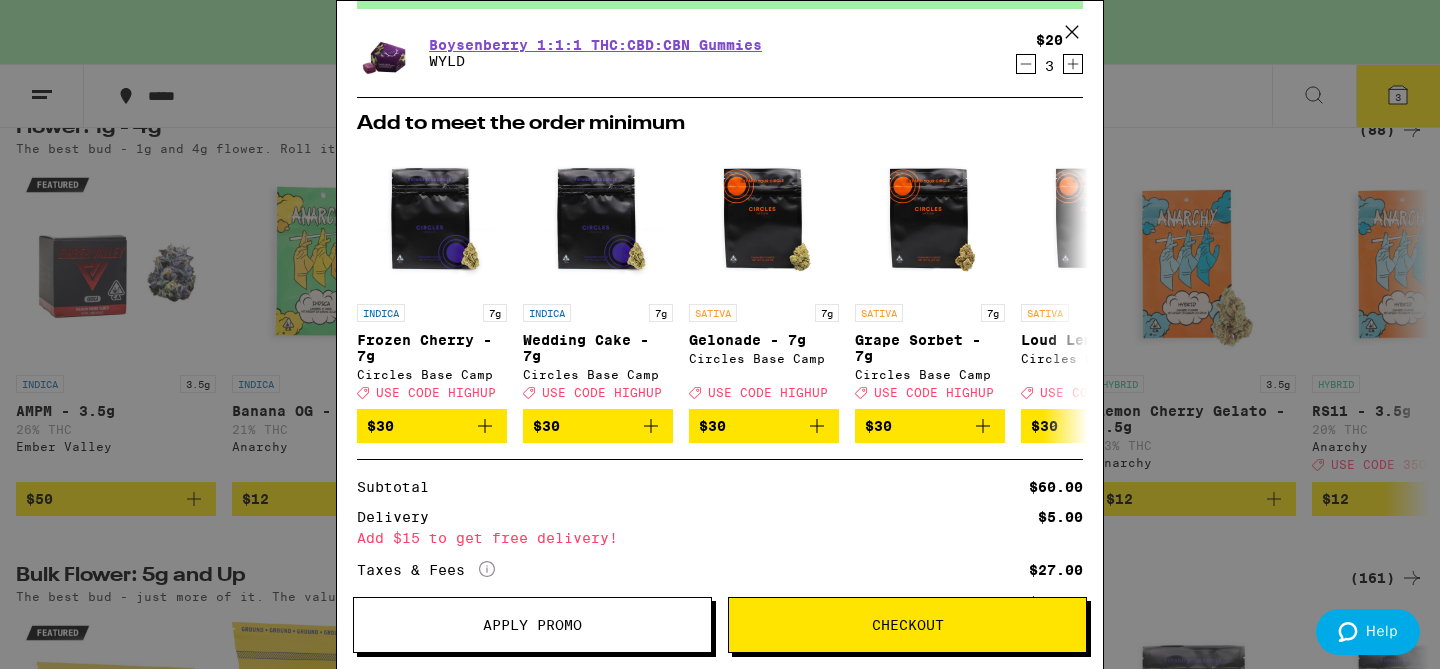 click on "Apply Promo" at bounding box center (532, 625) 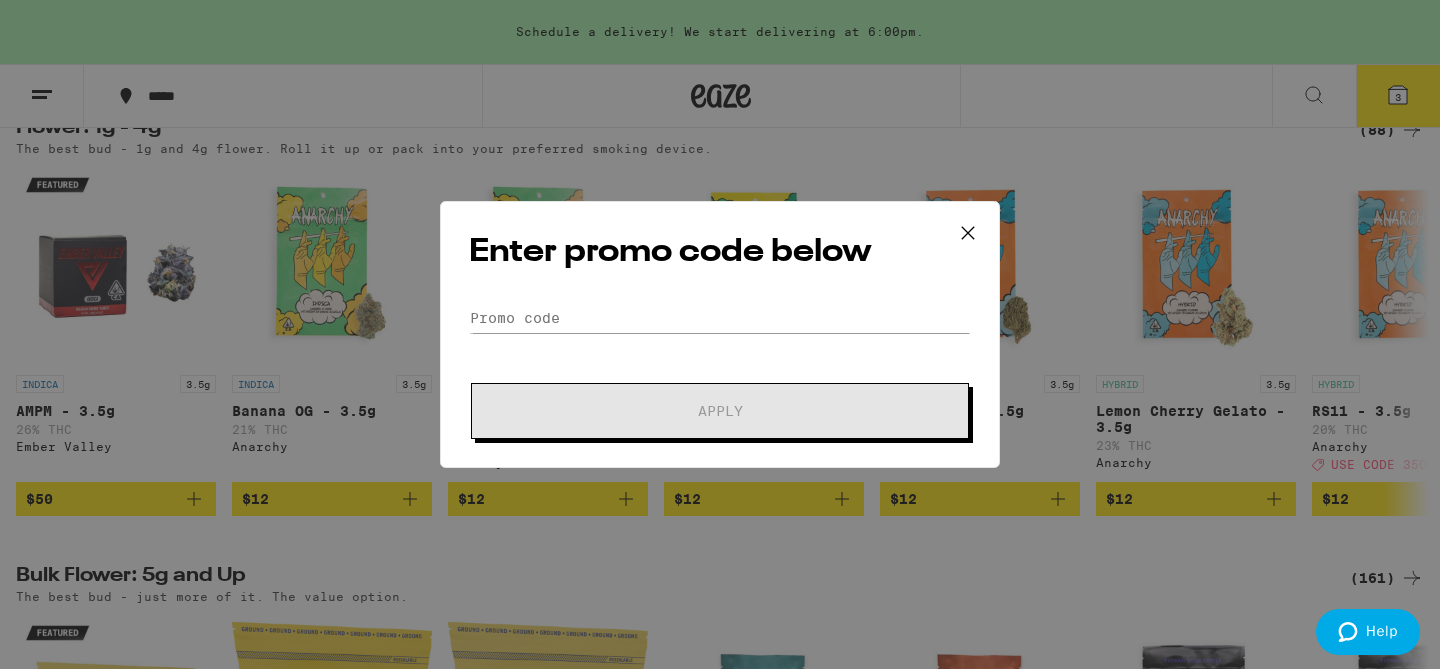 scroll, scrollTop: 0, scrollLeft: 0, axis: both 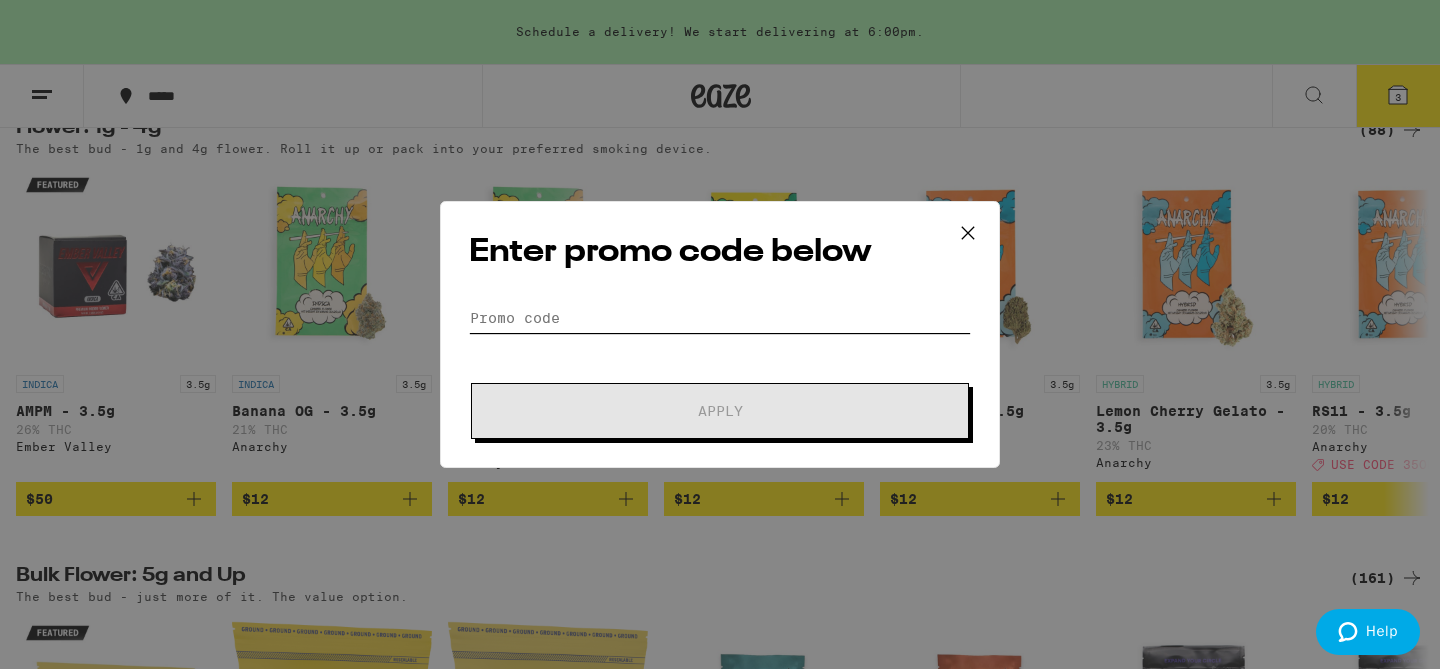 click on "Promo Code" at bounding box center (720, 318) 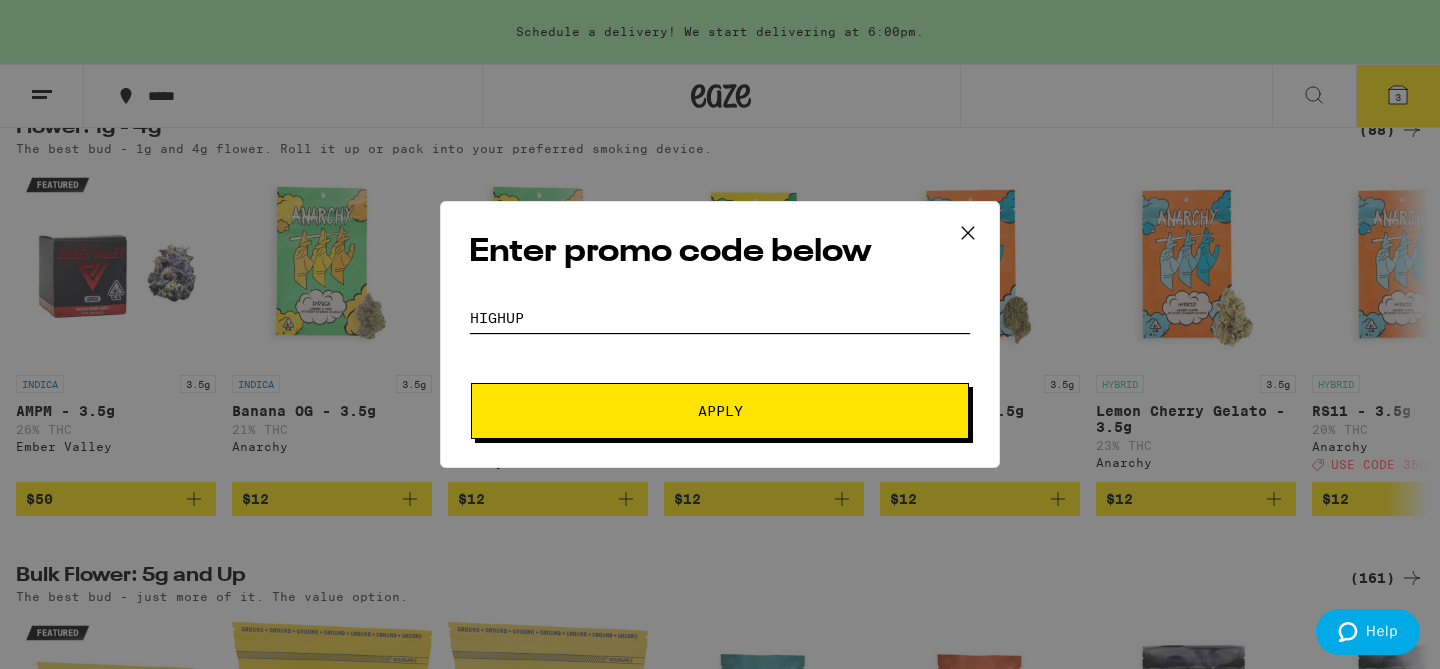 type on "HIGHUP" 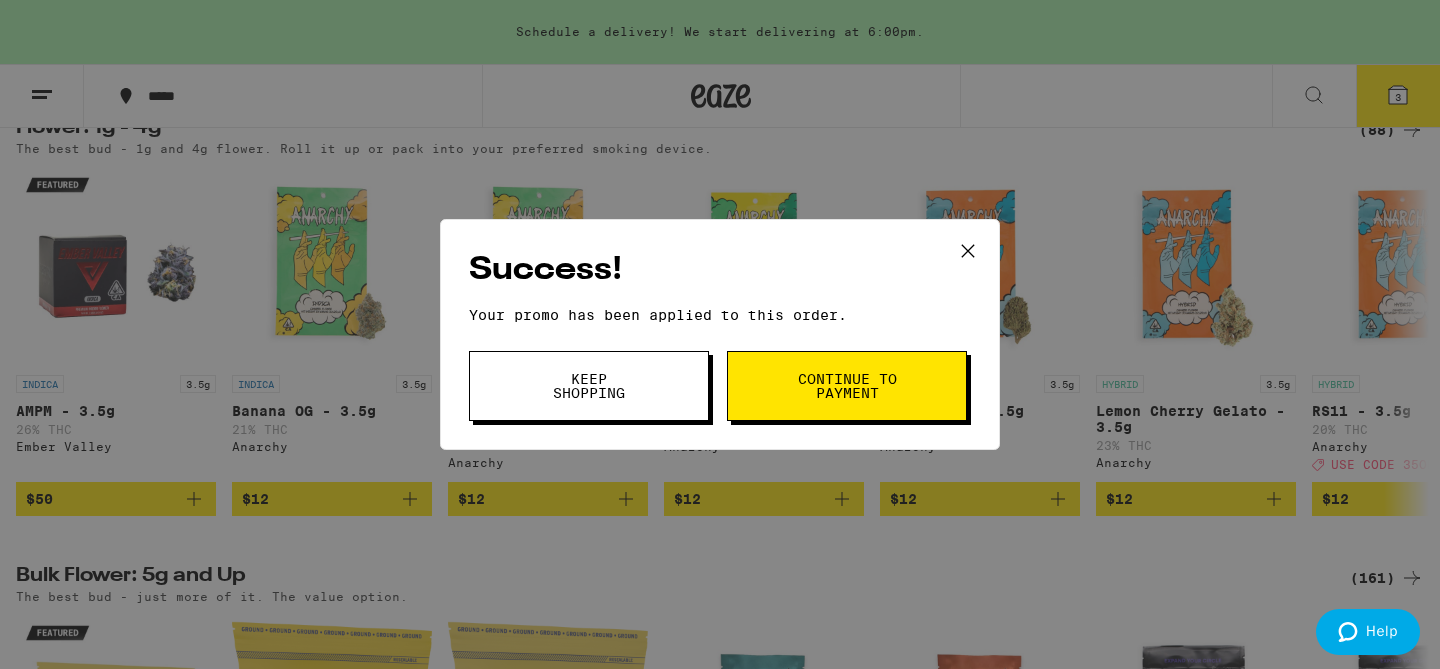 click 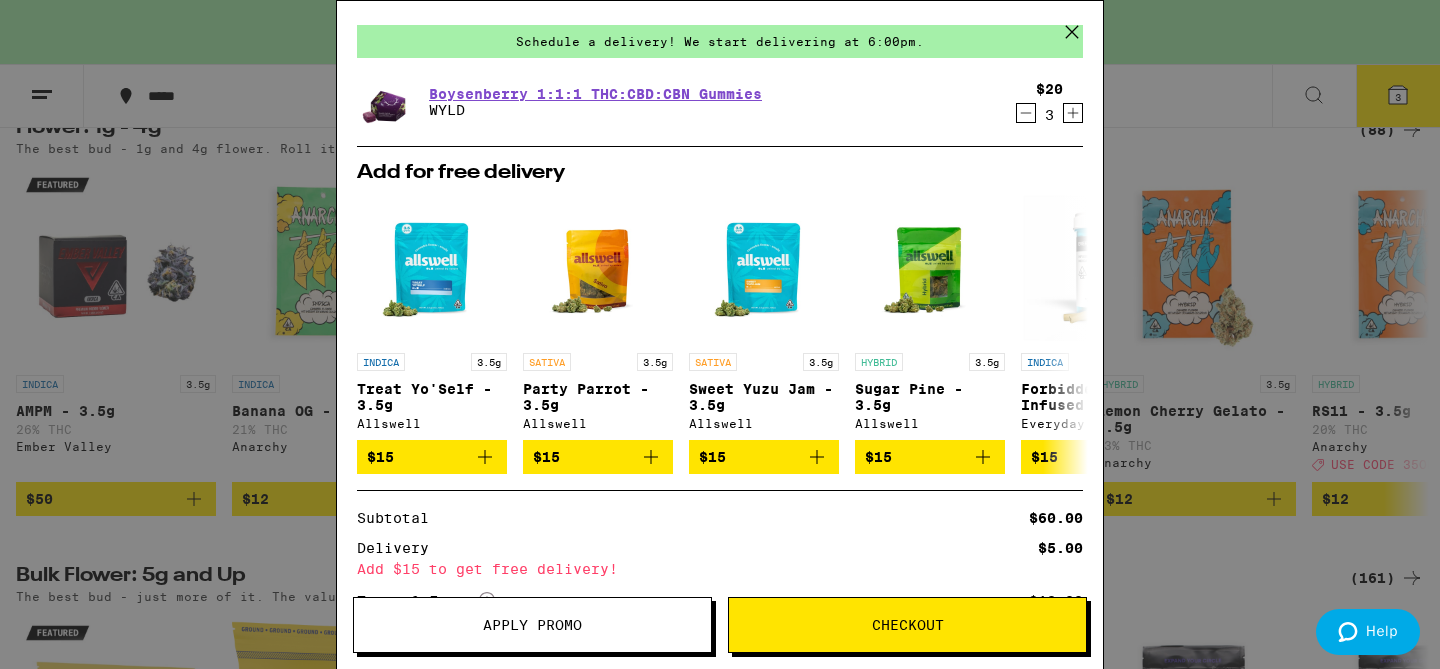 scroll, scrollTop: 0, scrollLeft: 0, axis: both 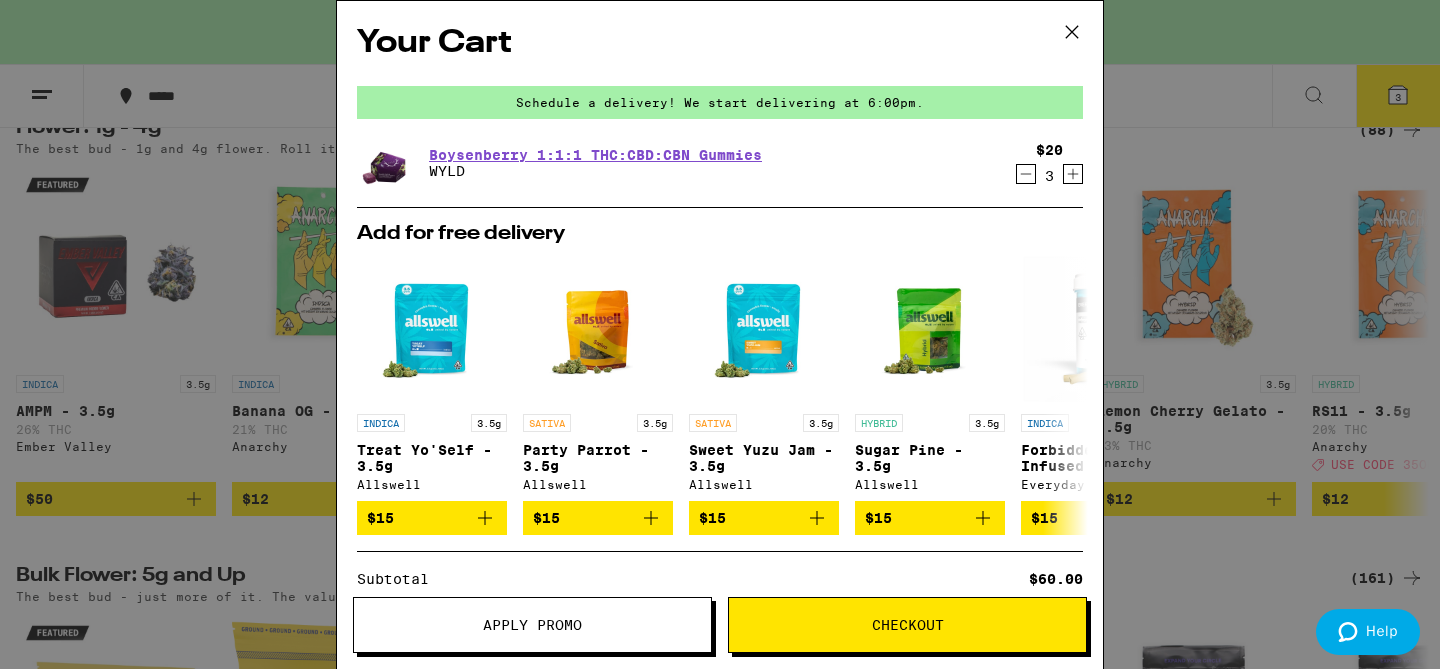 click 